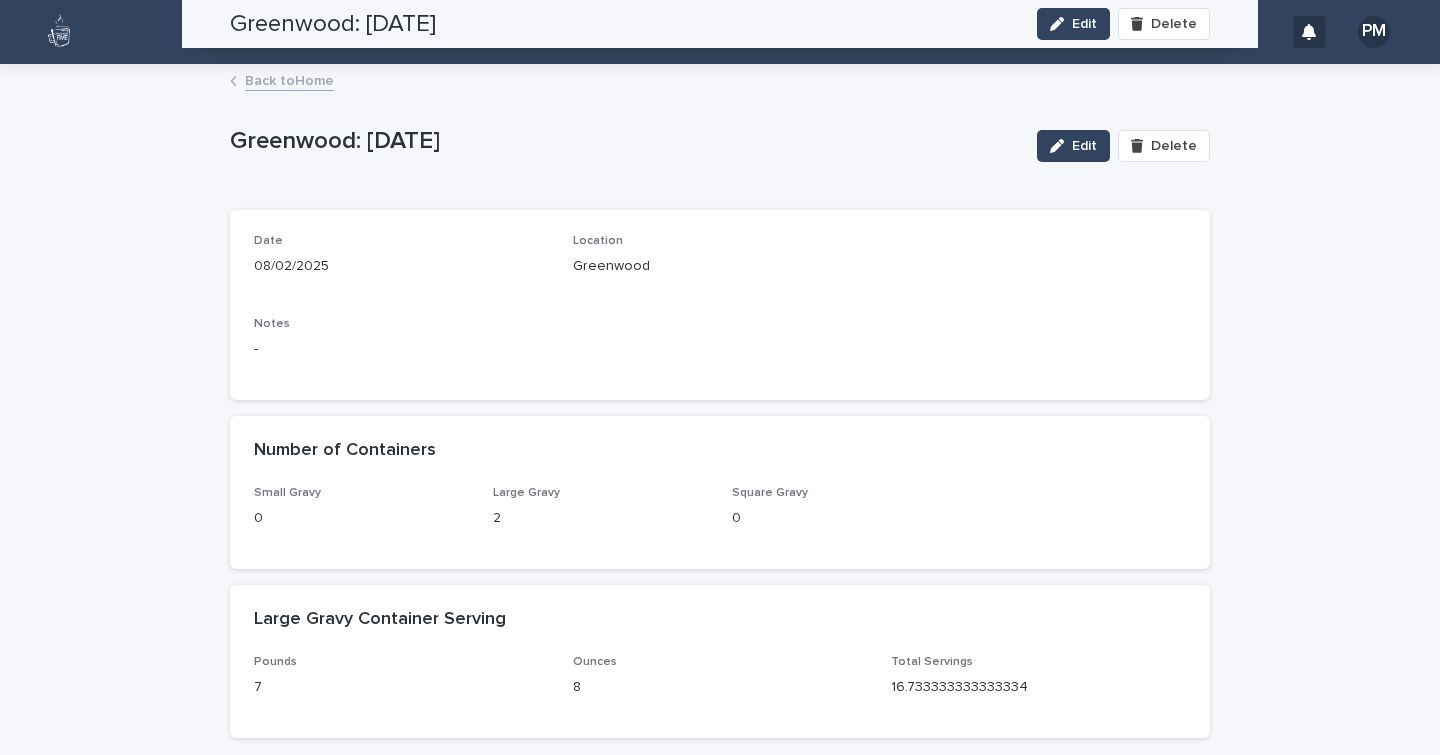 scroll, scrollTop: 0, scrollLeft: 0, axis: both 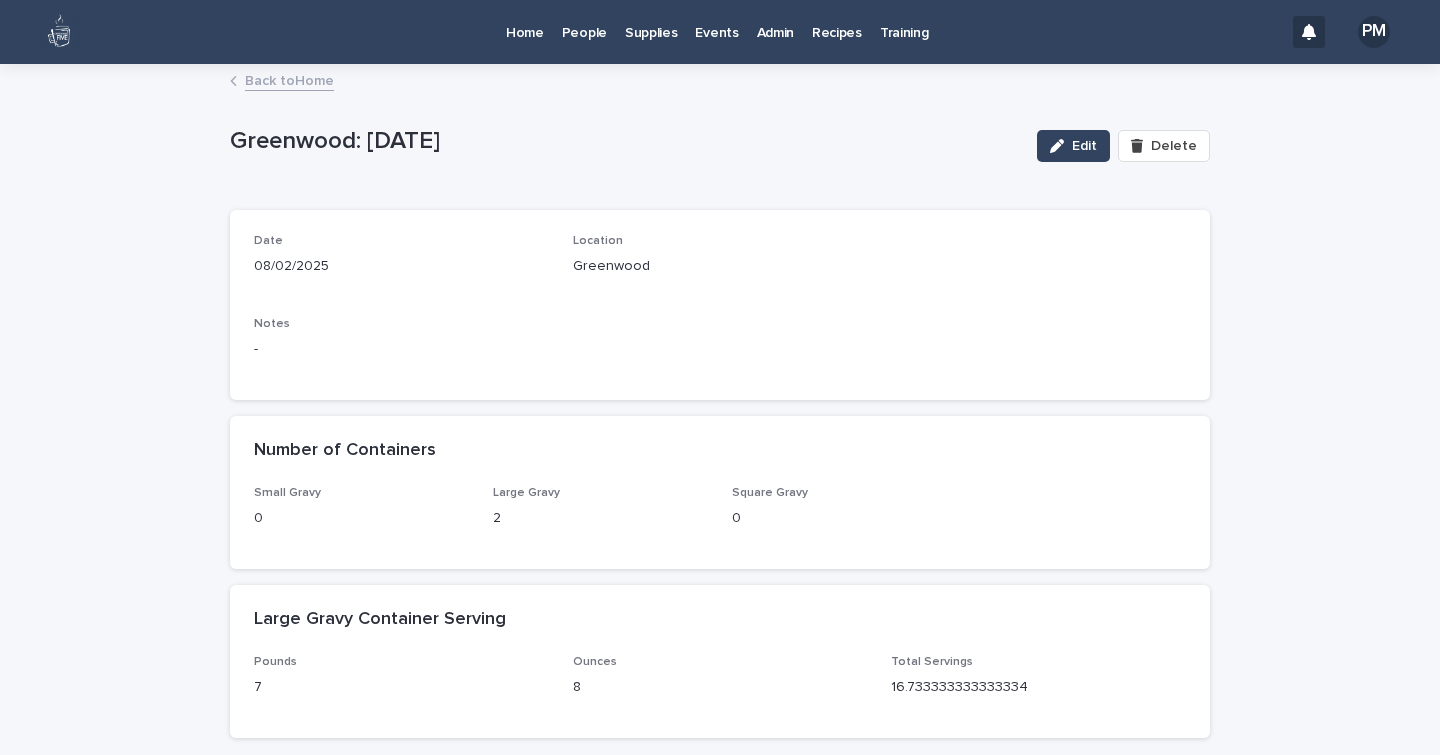 click on "People" at bounding box center [584, 21] 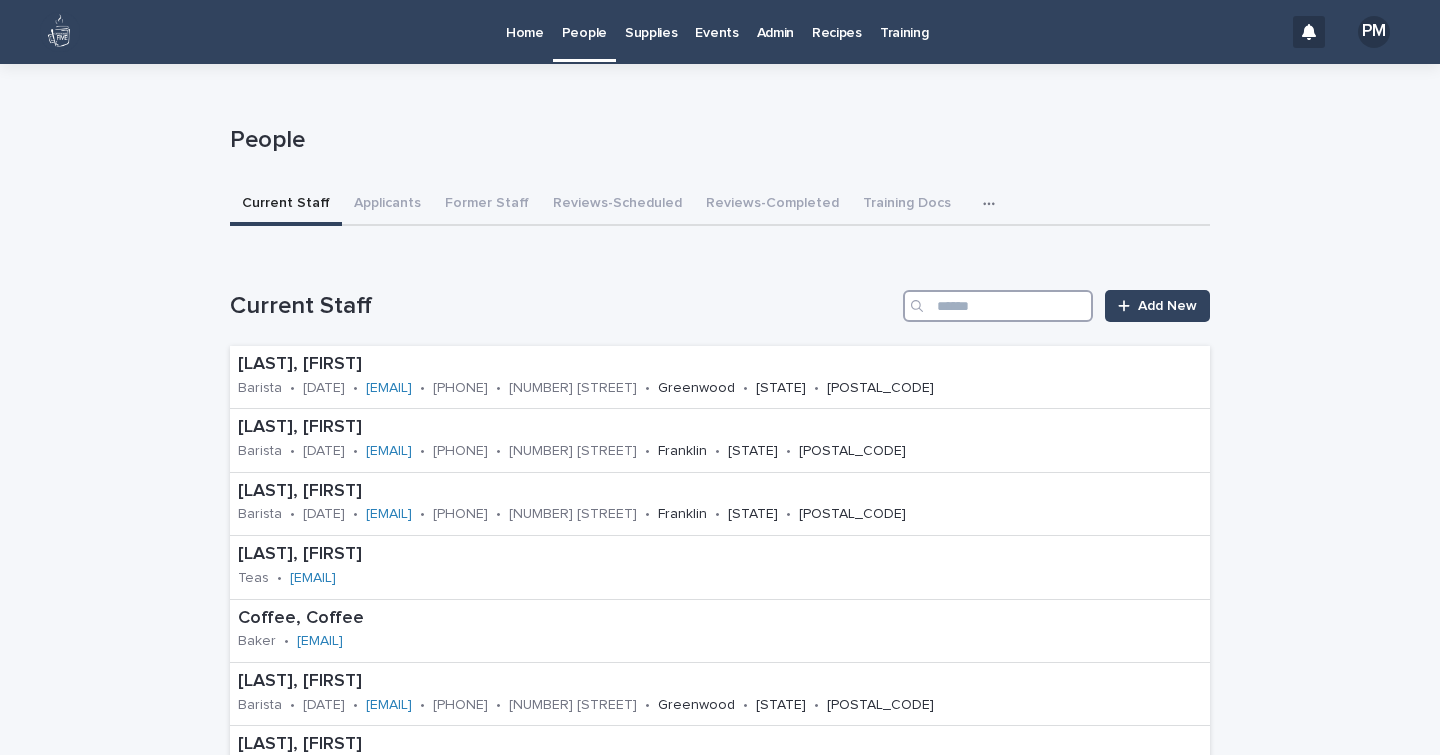 click at bounding box center (998, 306) 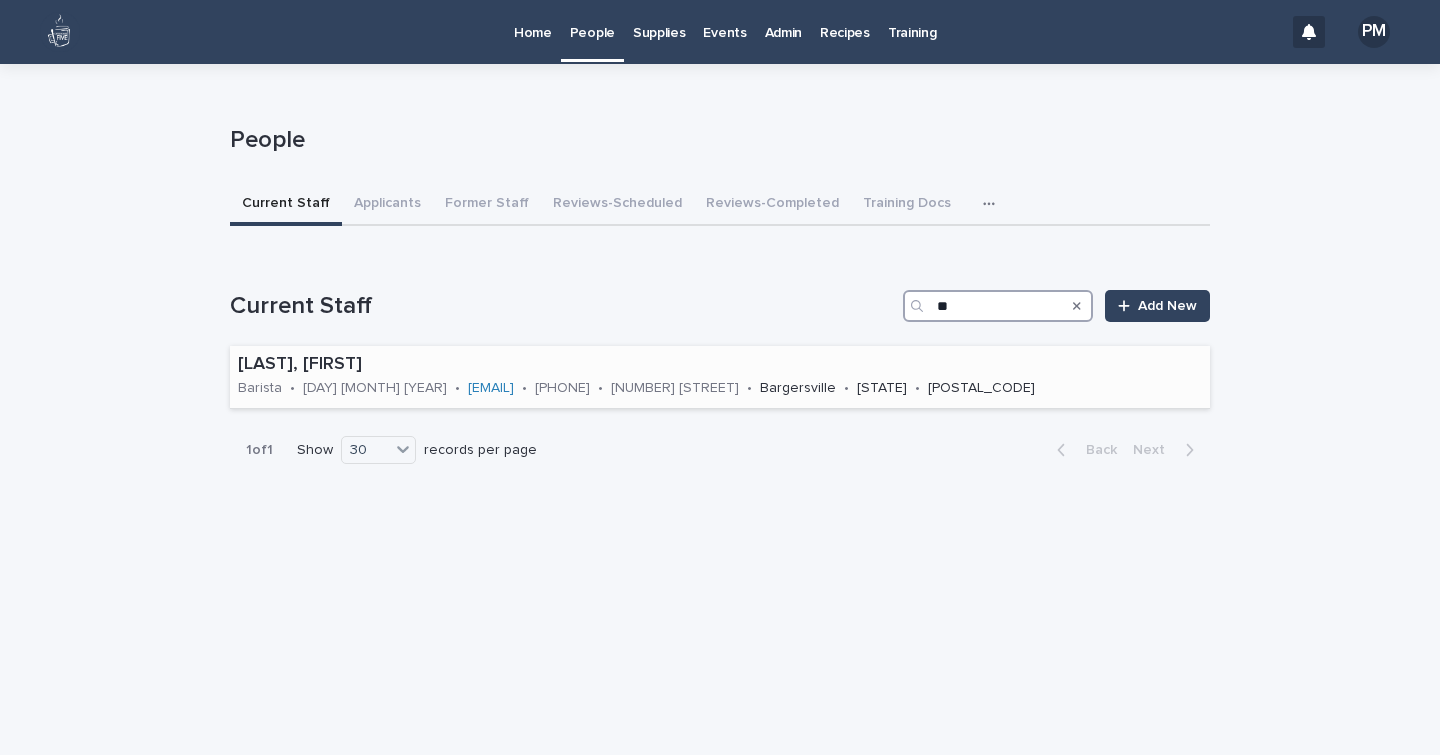 type on "**" 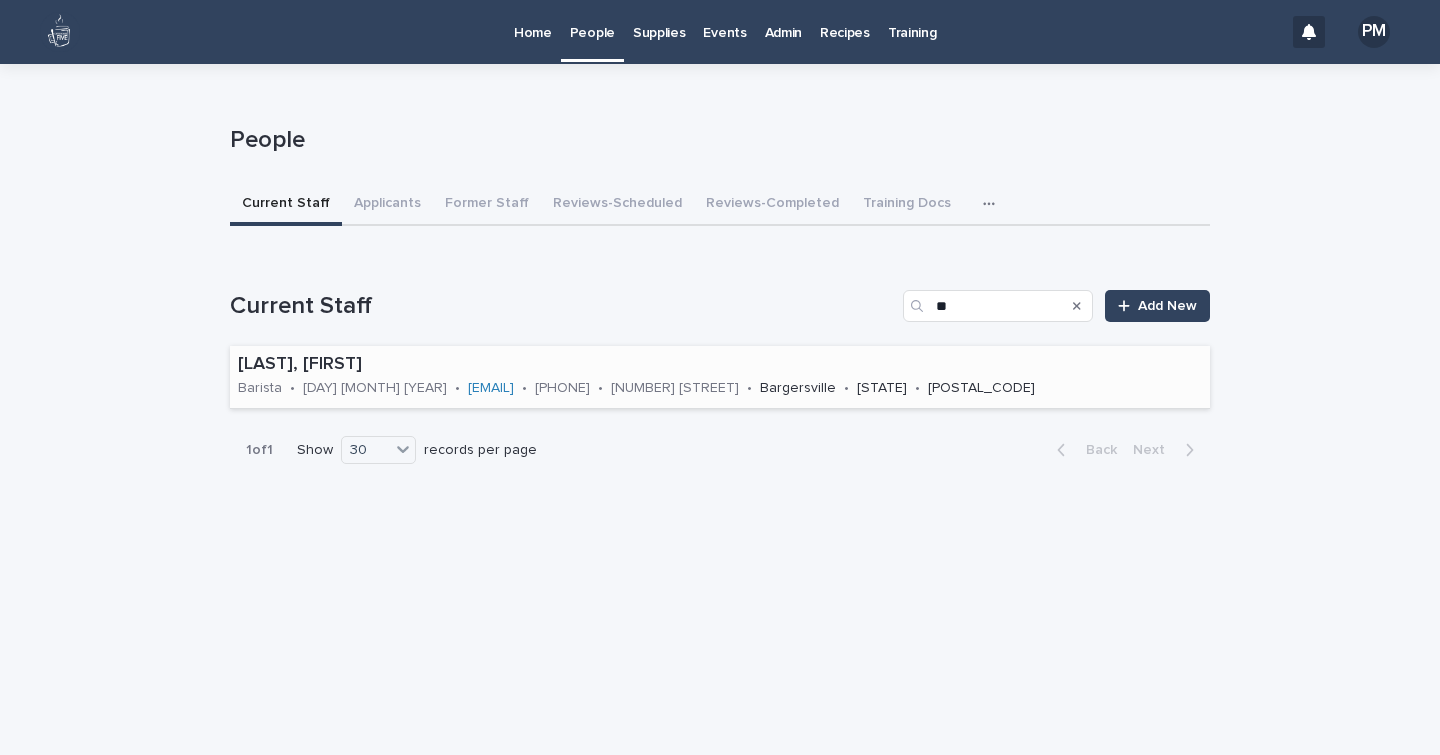 click on "[LAST], [FIRST]" at bounding box center [698, 365] 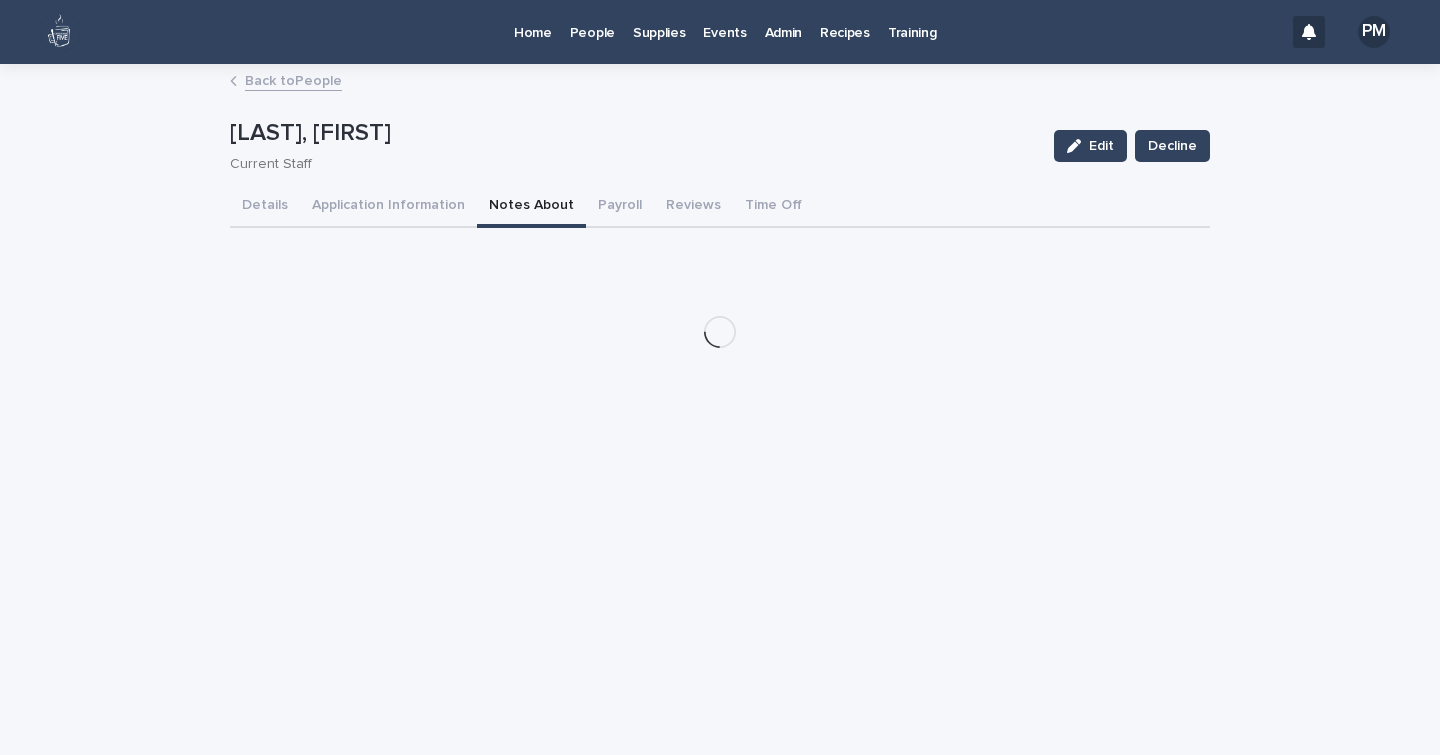 click on "Notes About" at bounding box center (531, 207) 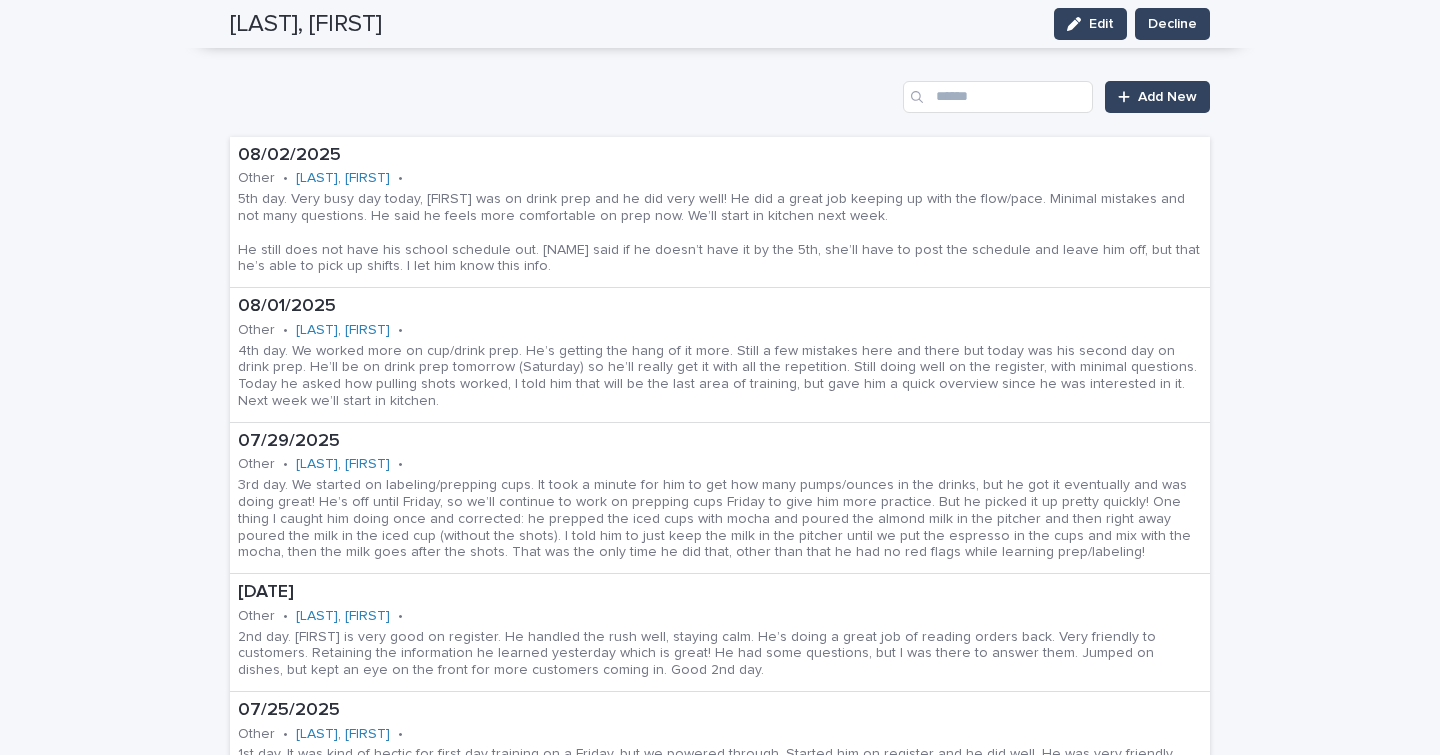 scroll, scrollTop: 0, scrollLeft: 0, axis: both 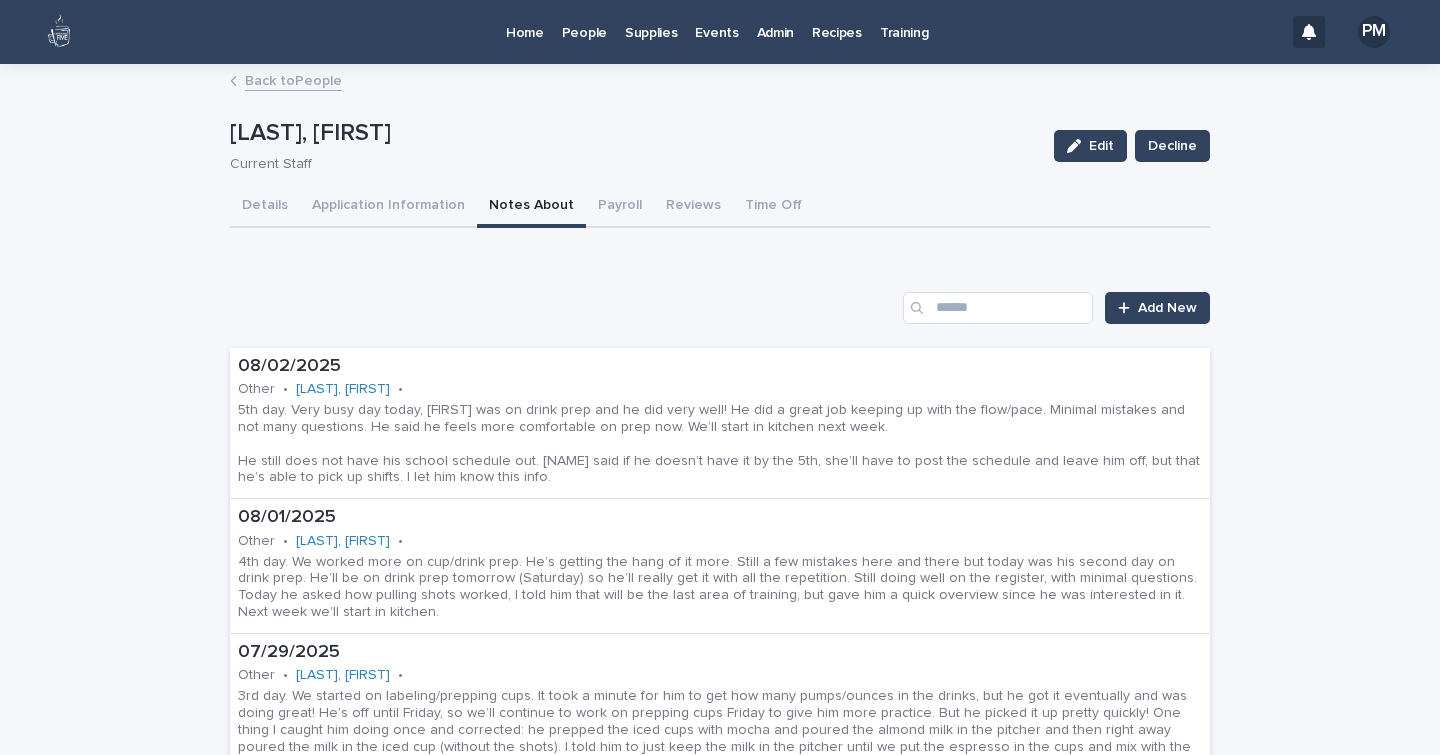 click on "Back to People" at bounding box center (293, 79) 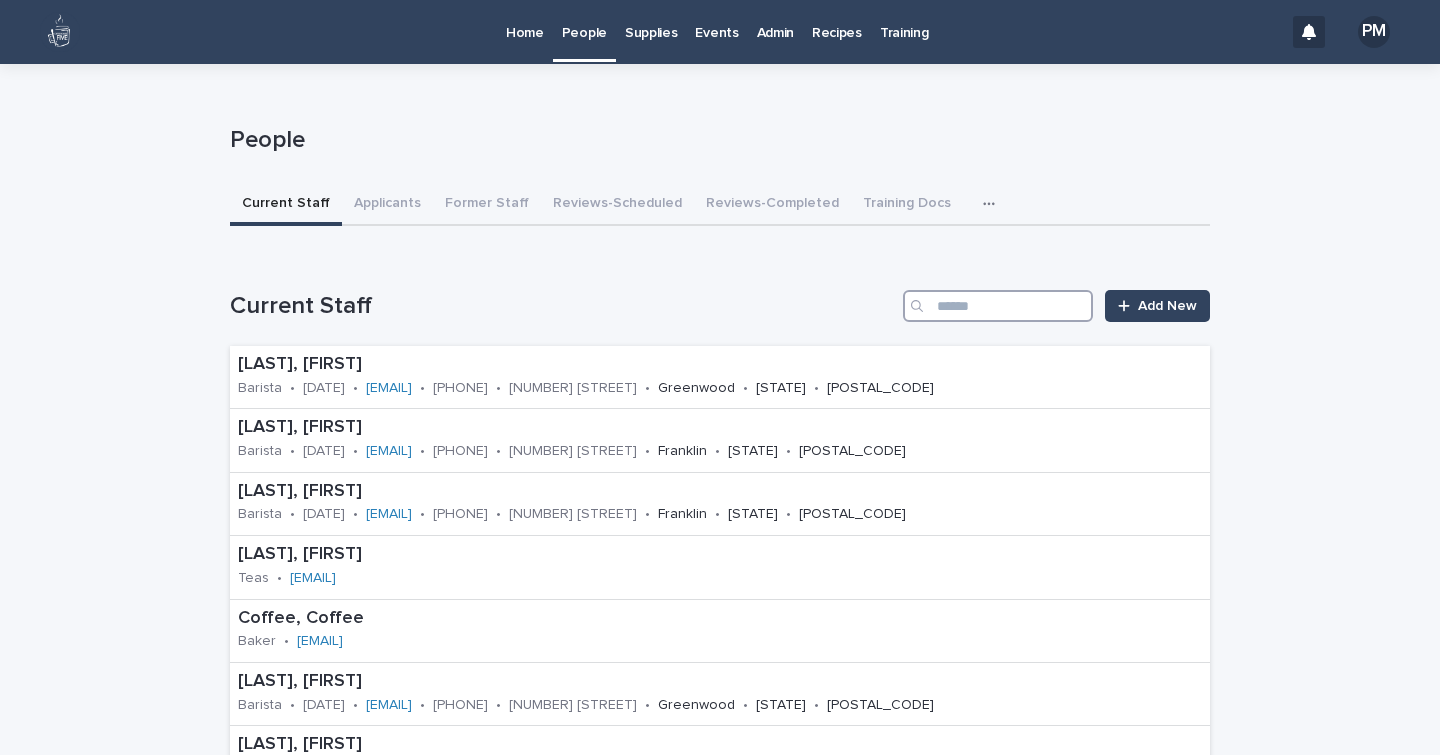 click at bounding box center (998, 306) 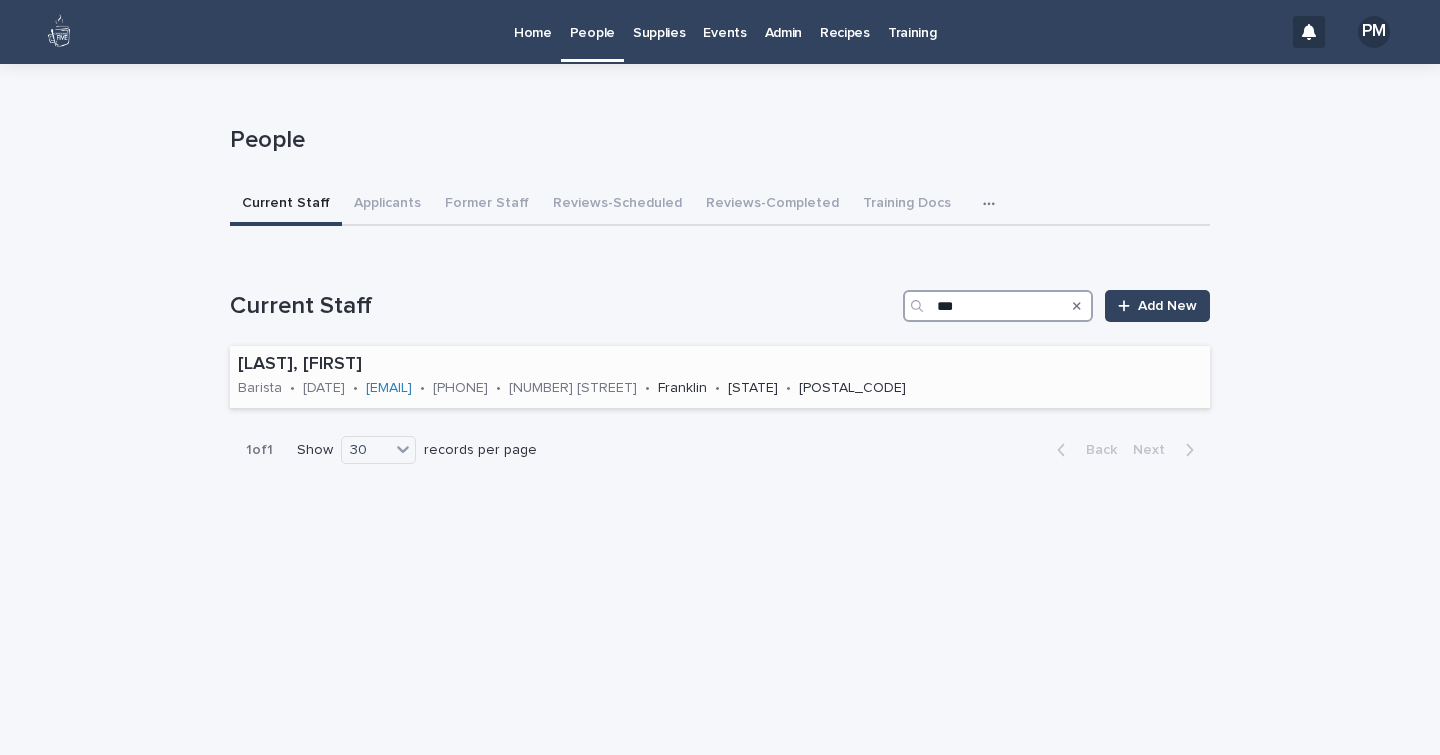 type on "***" 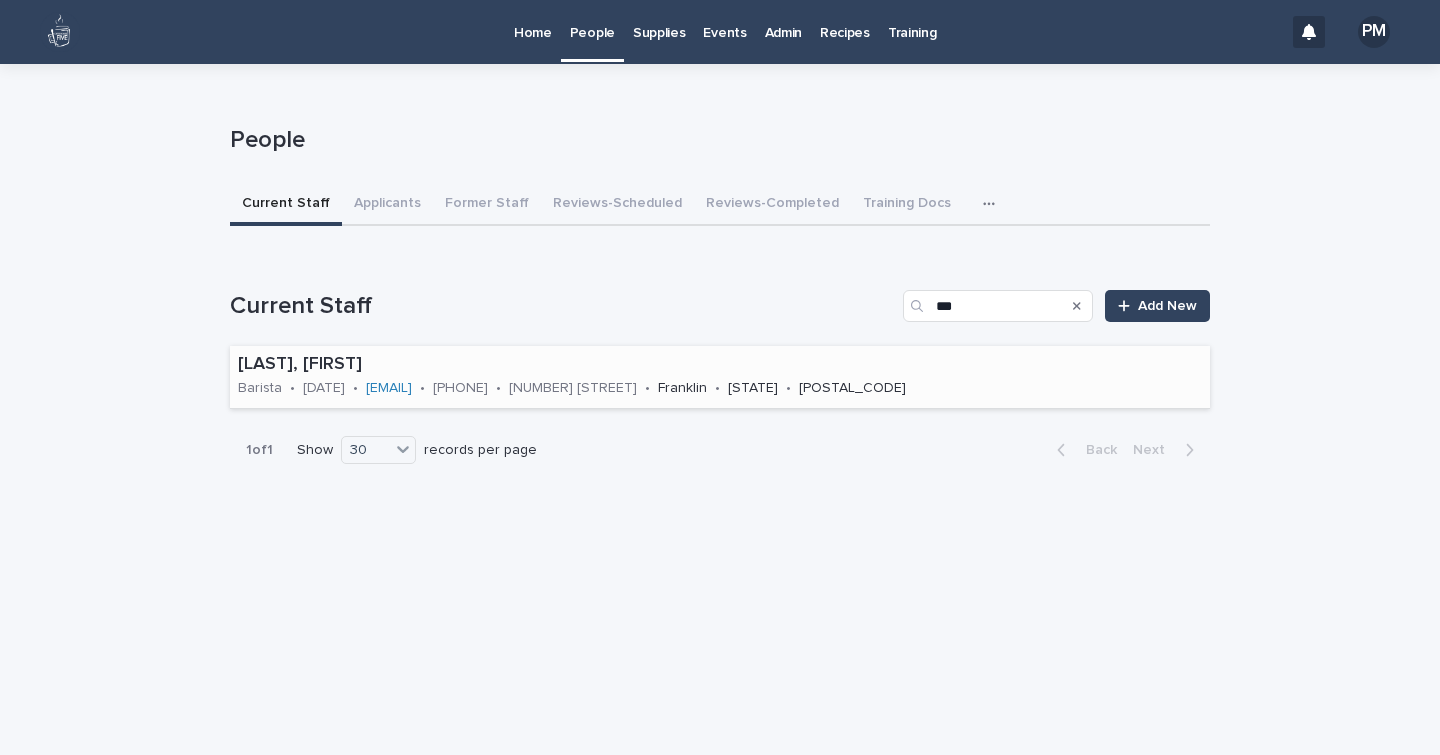 click on "[LAST], [FIRST]" at bounding box center [634, 365] 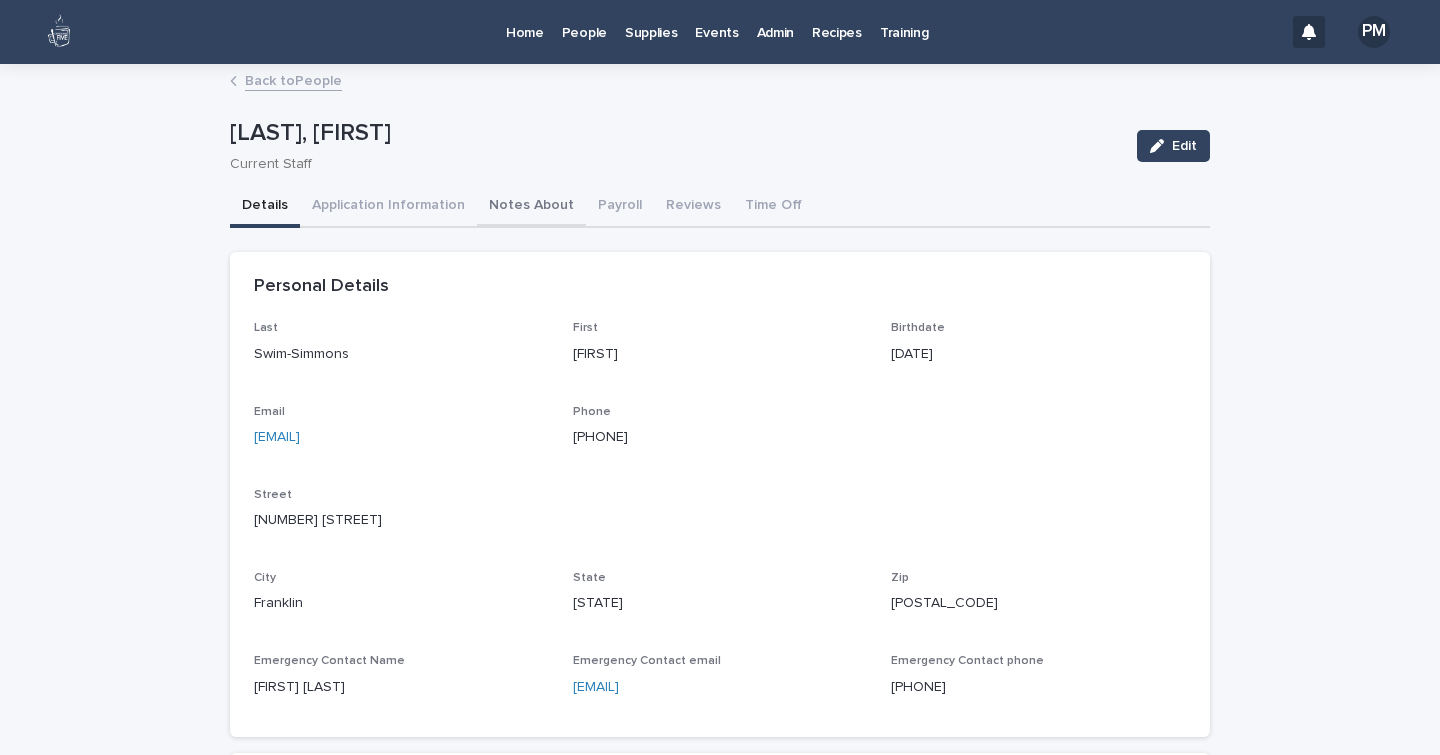 click on "Notes About" at bounding box center [531, 207] 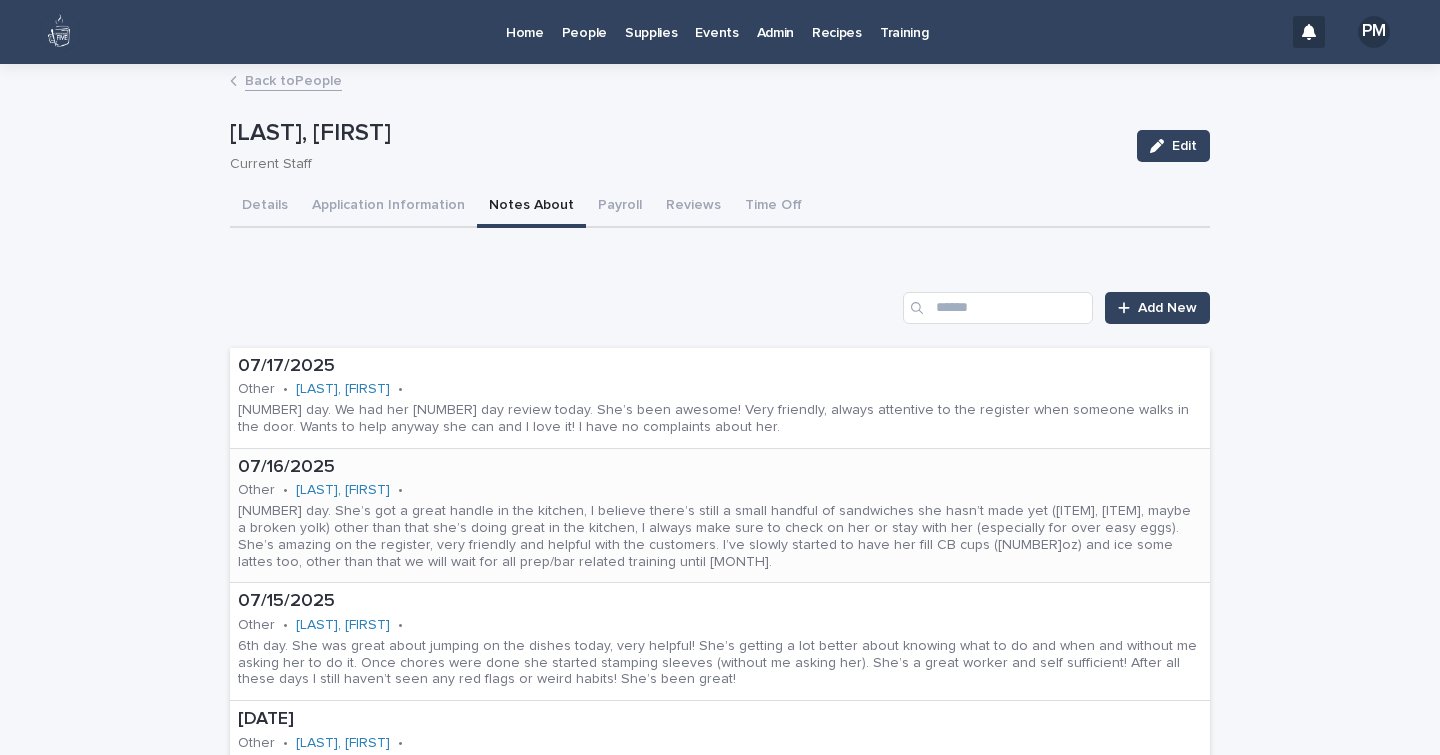 drag, startPoint x: 504, startPoint y: 199, endPoint x: 603, endPoint y: 529, distance: 344.53012 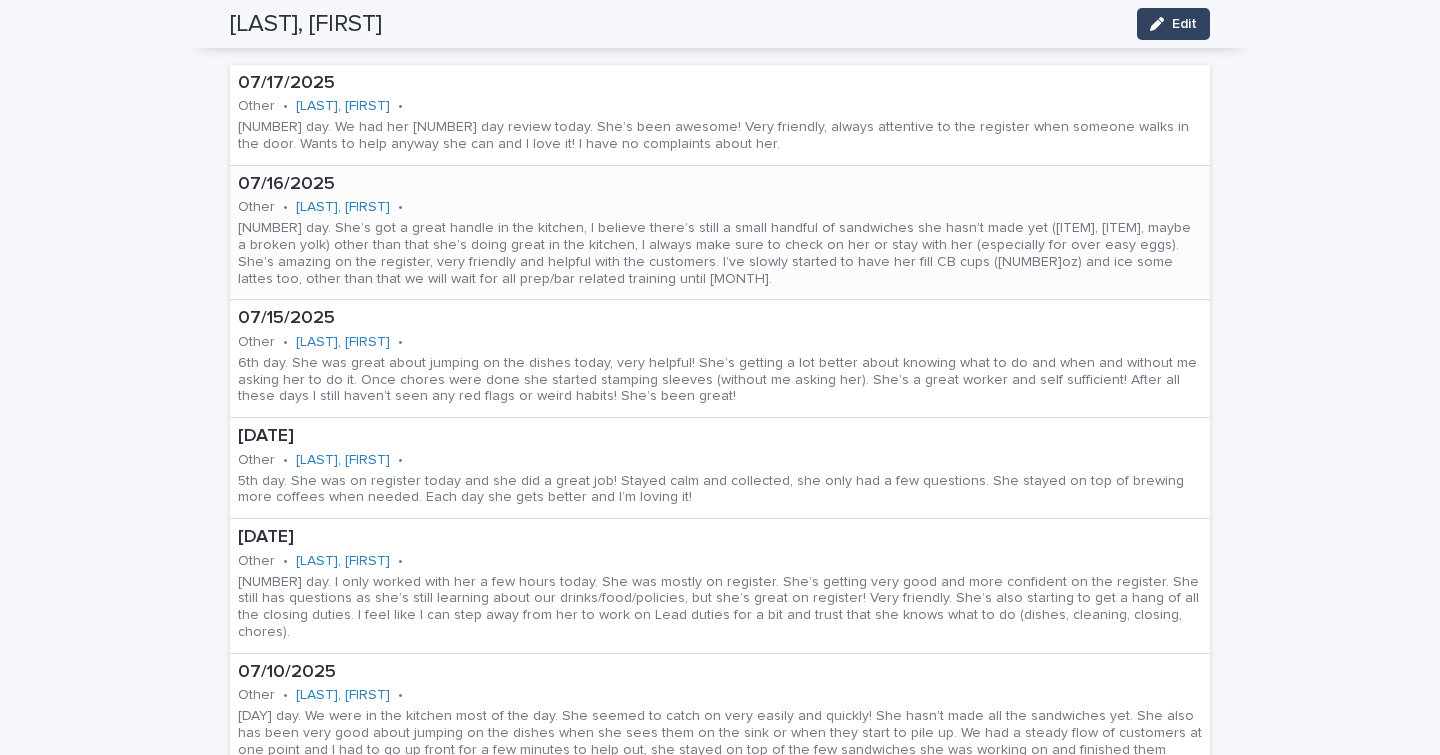 scroll, scrollTop: 0, scrollLeft: 0, axis: both 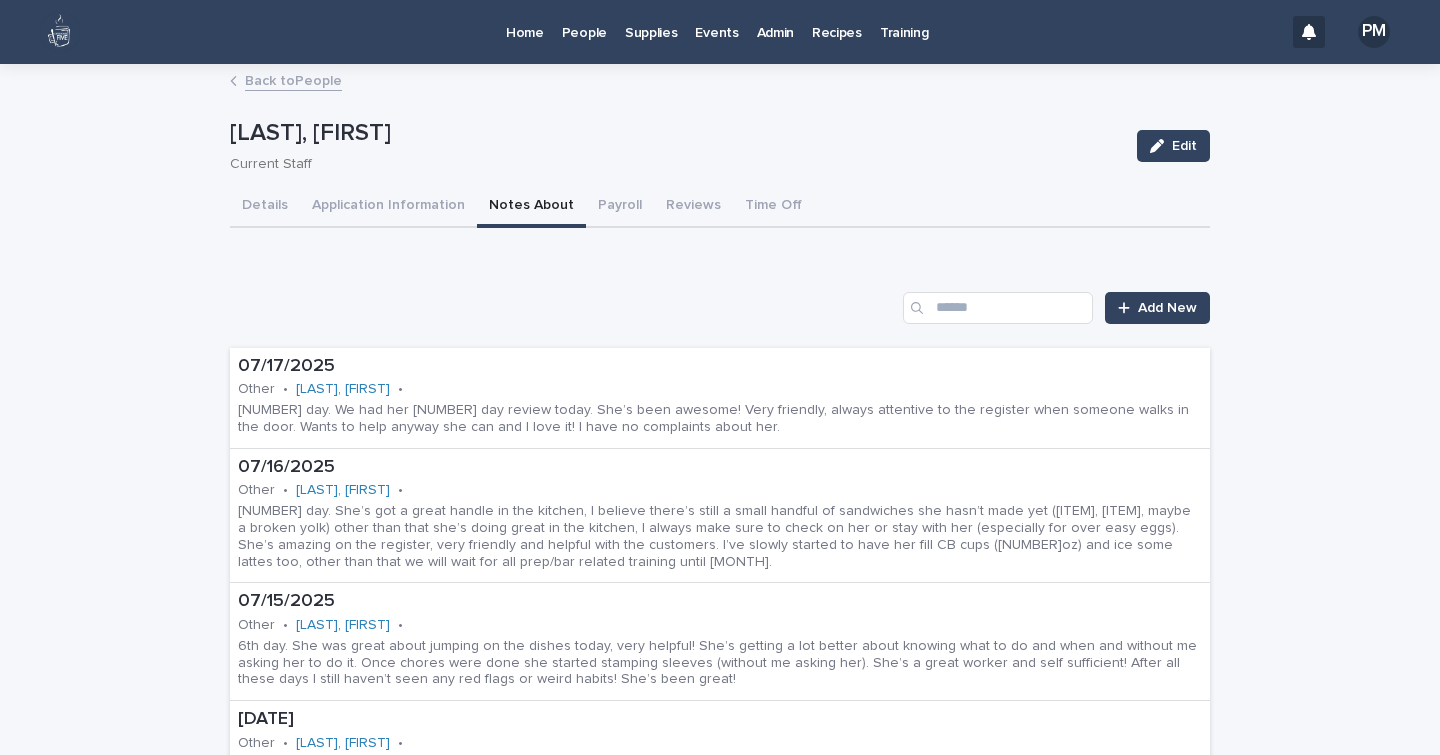 click on "People" at bounding box center (584, 21) 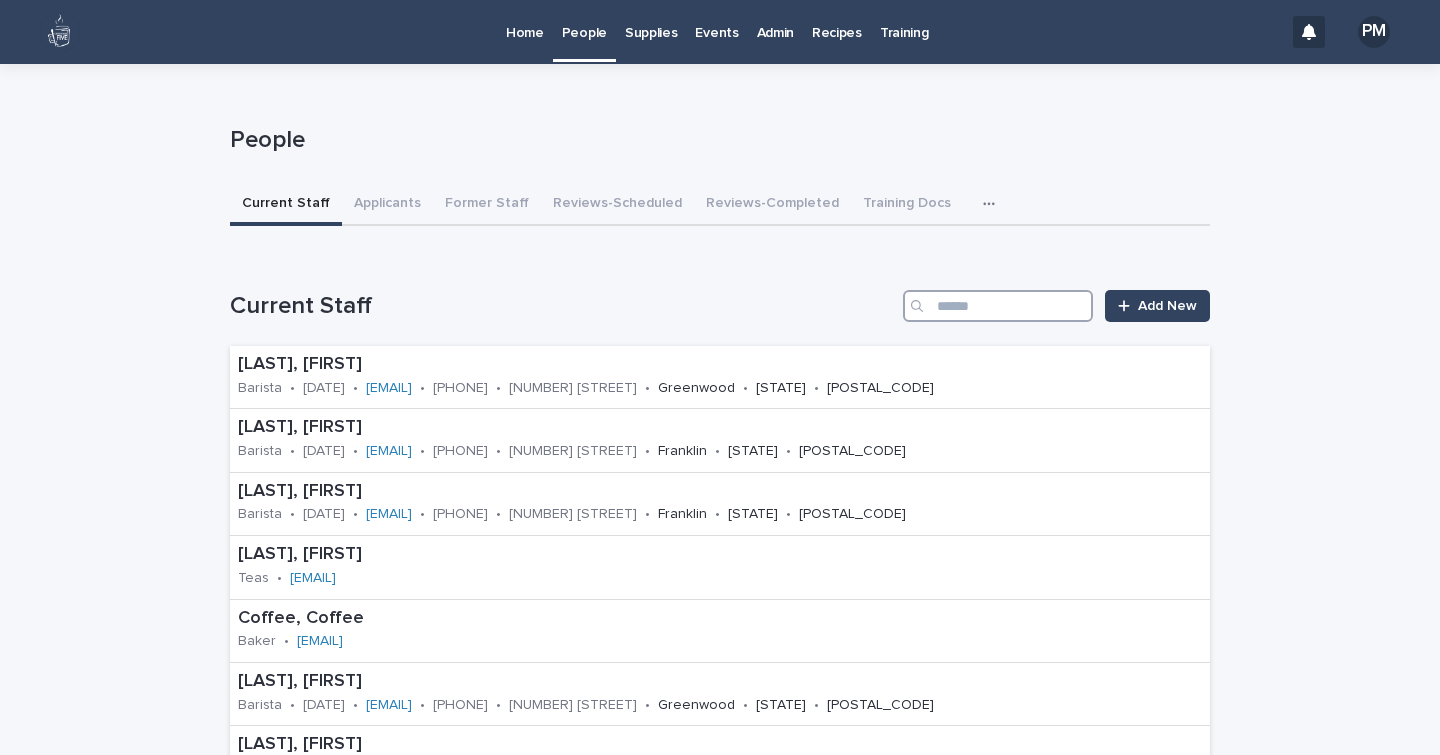 click at bounding box center (998, 306) 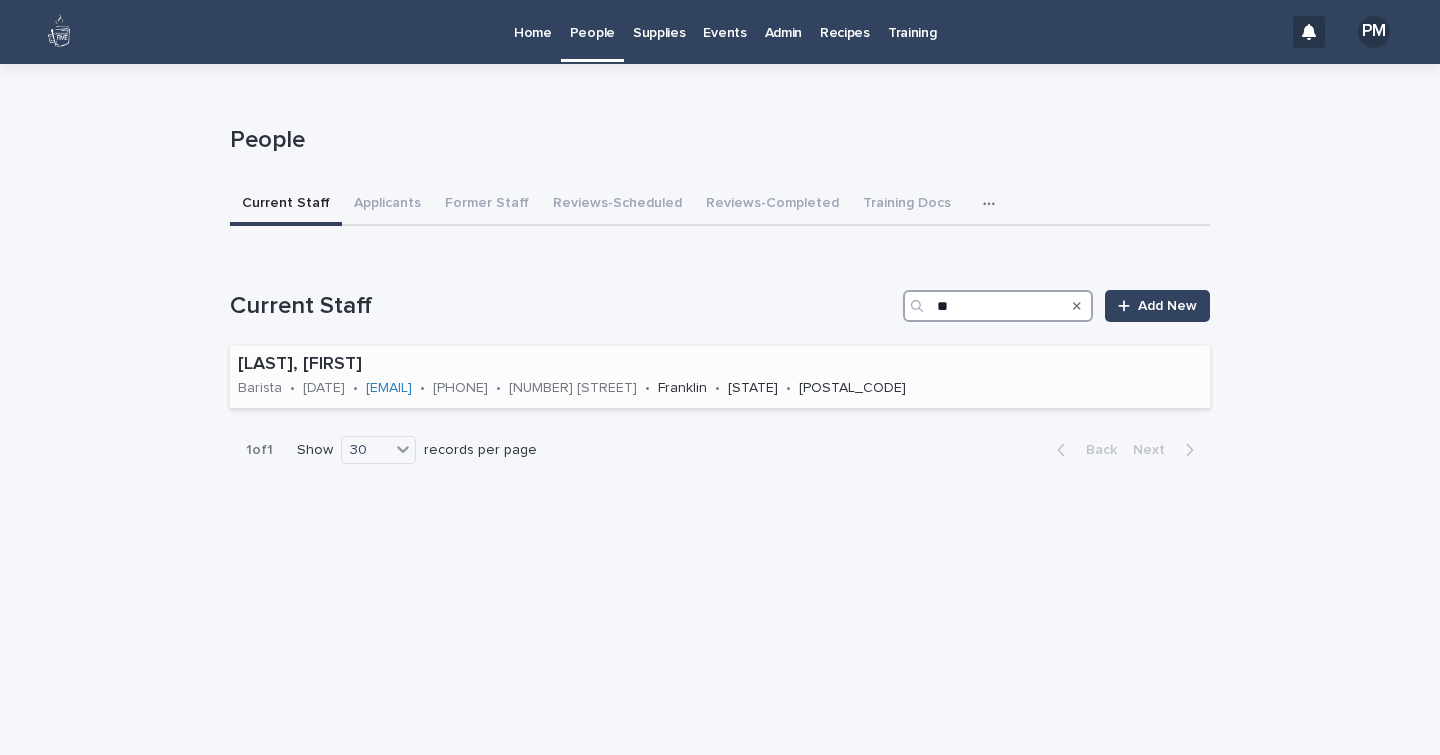 type on "**" 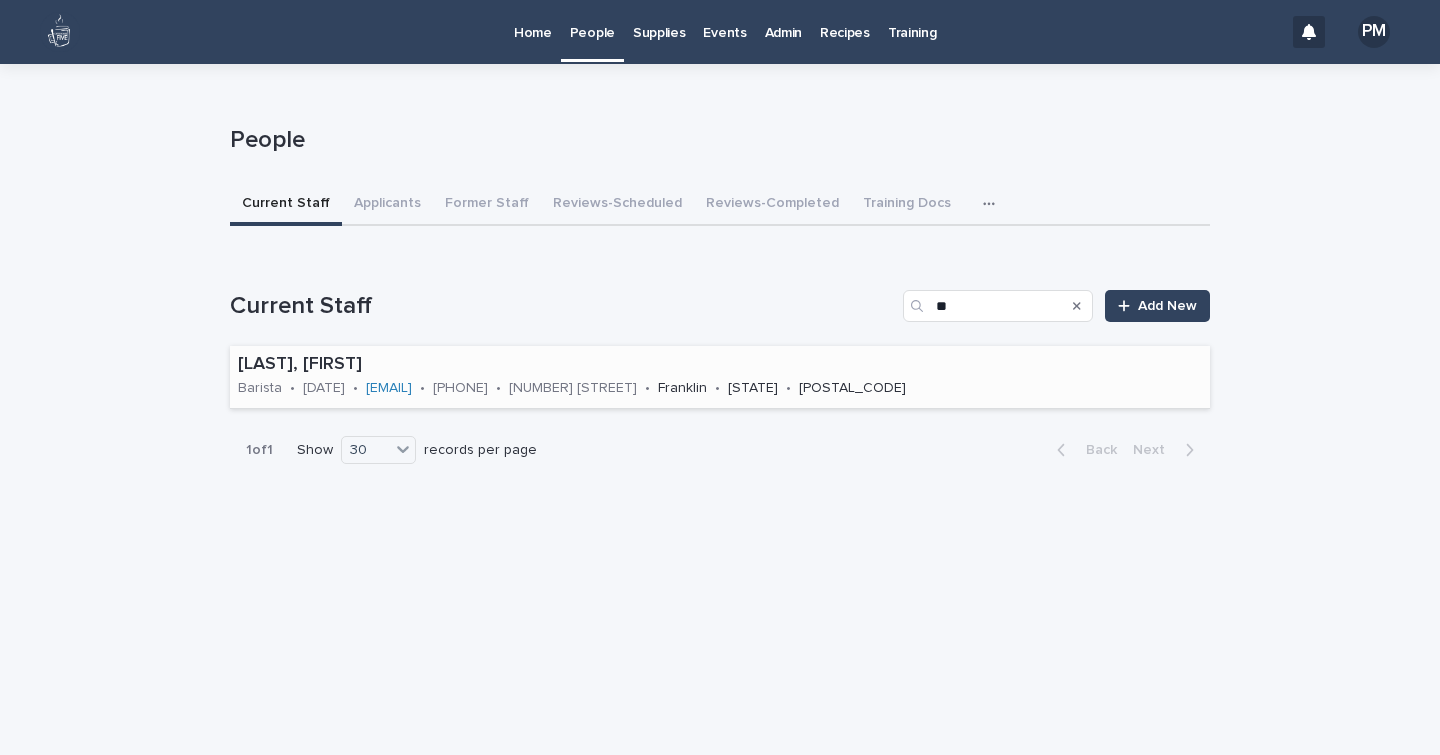 click on "[LAST], [FIRST]" at bounding box center [634, 365] 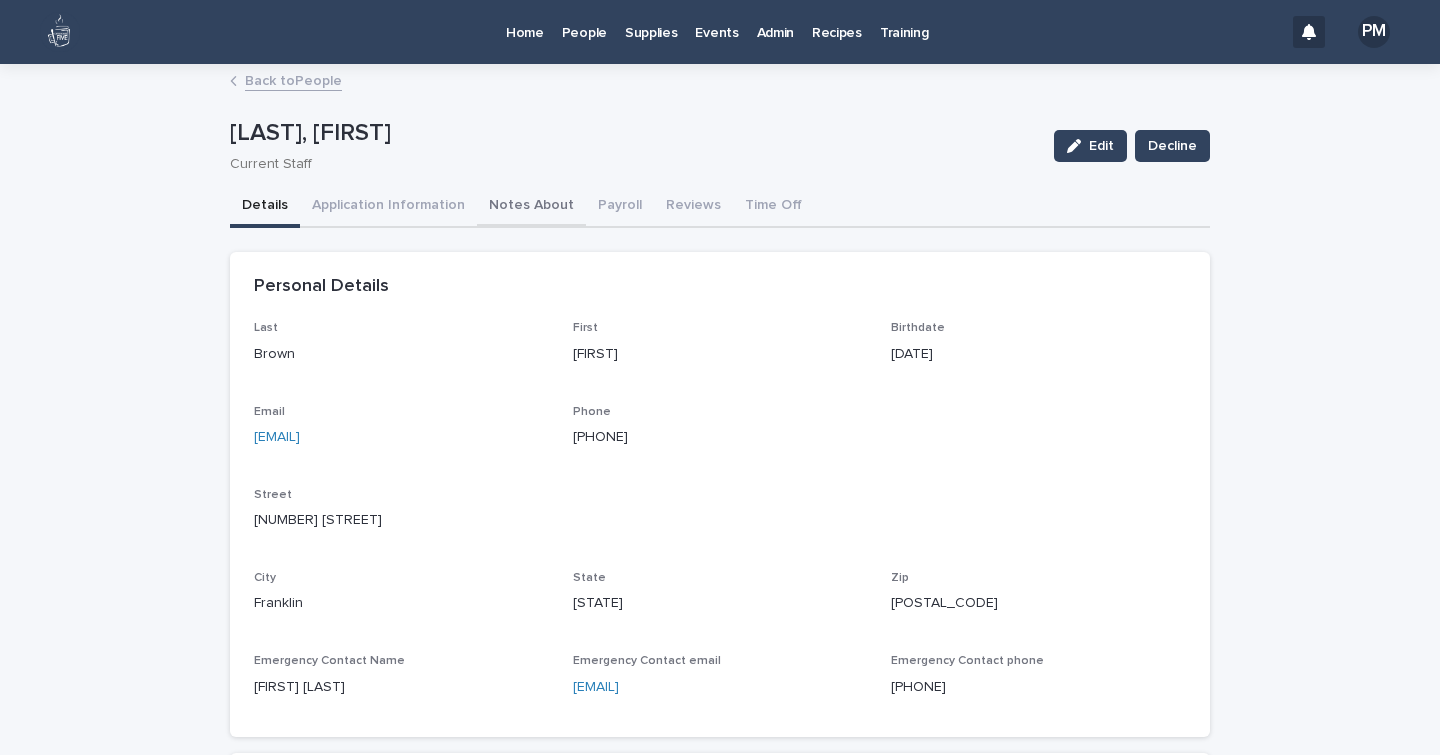 click on "Notes About" at bounding box center [531, 207] 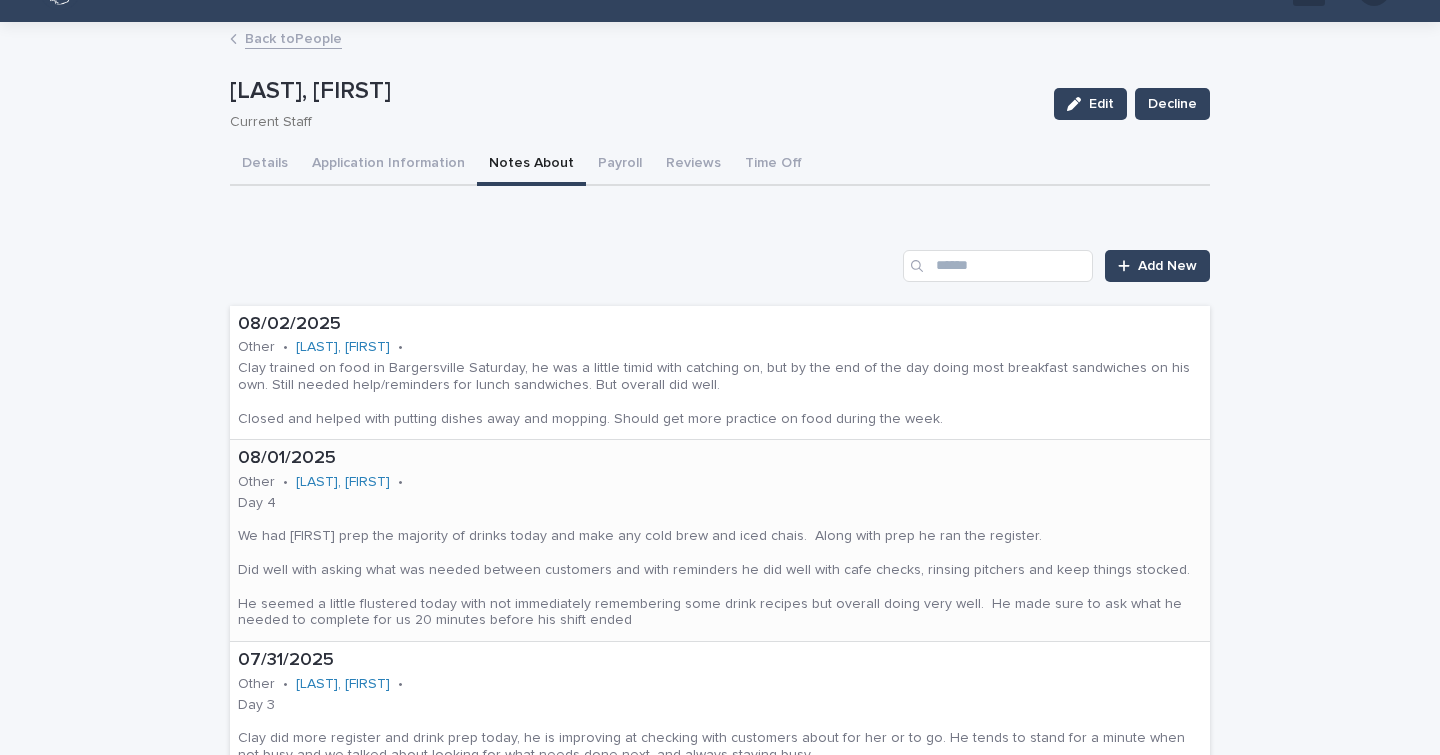 scroll, scrollTop: 23, scrollLeft: 0, axis: vertical 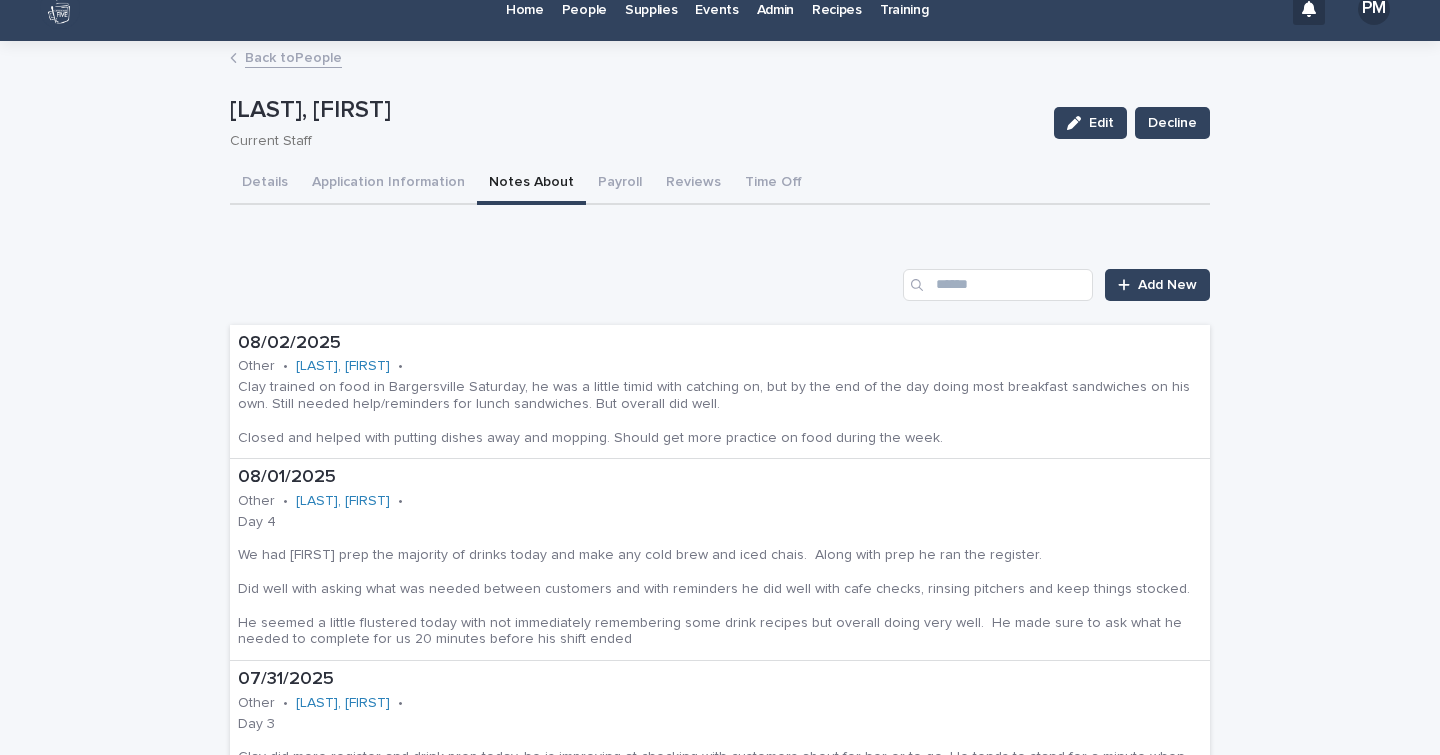 click on "Back to People" at bounding box center [293, 56] 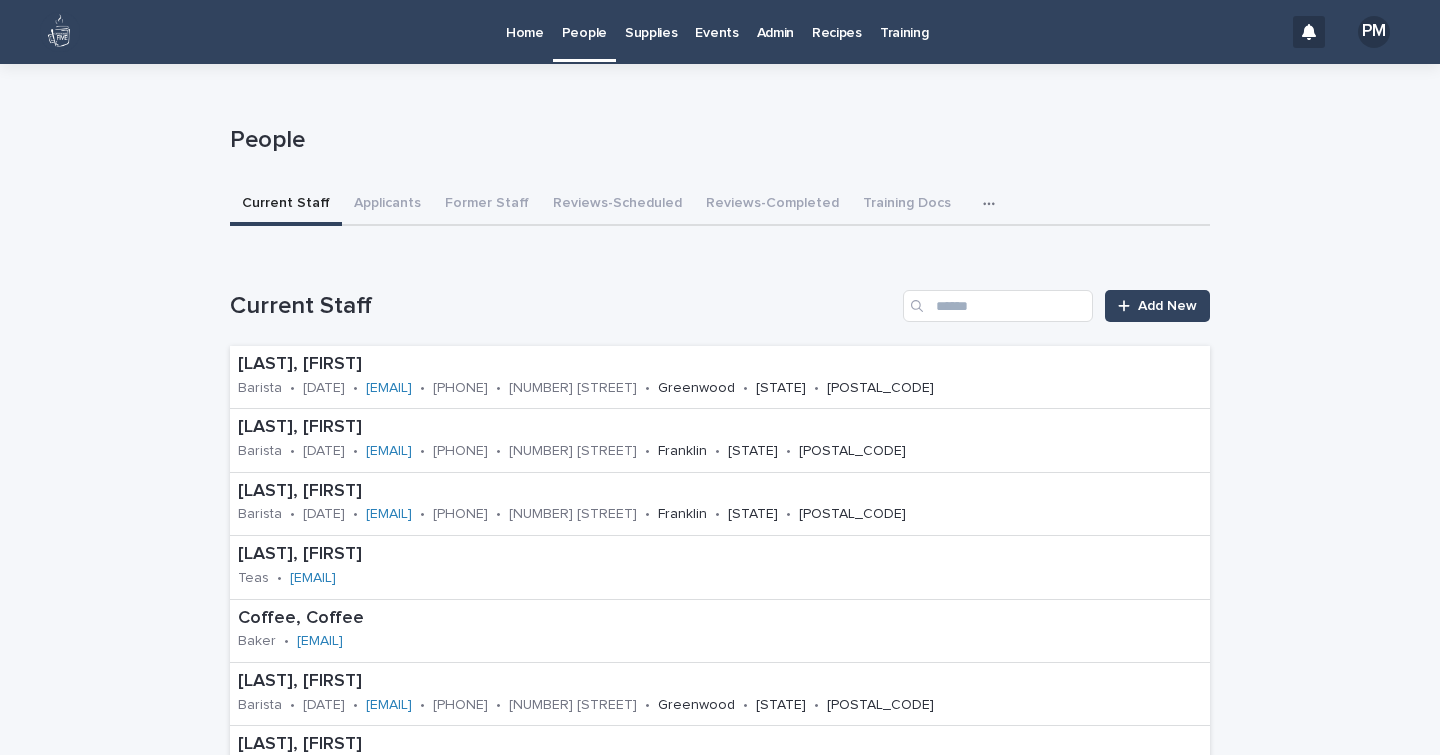scroll, scrollTop: 0, scrollLeft: 0, axis: both 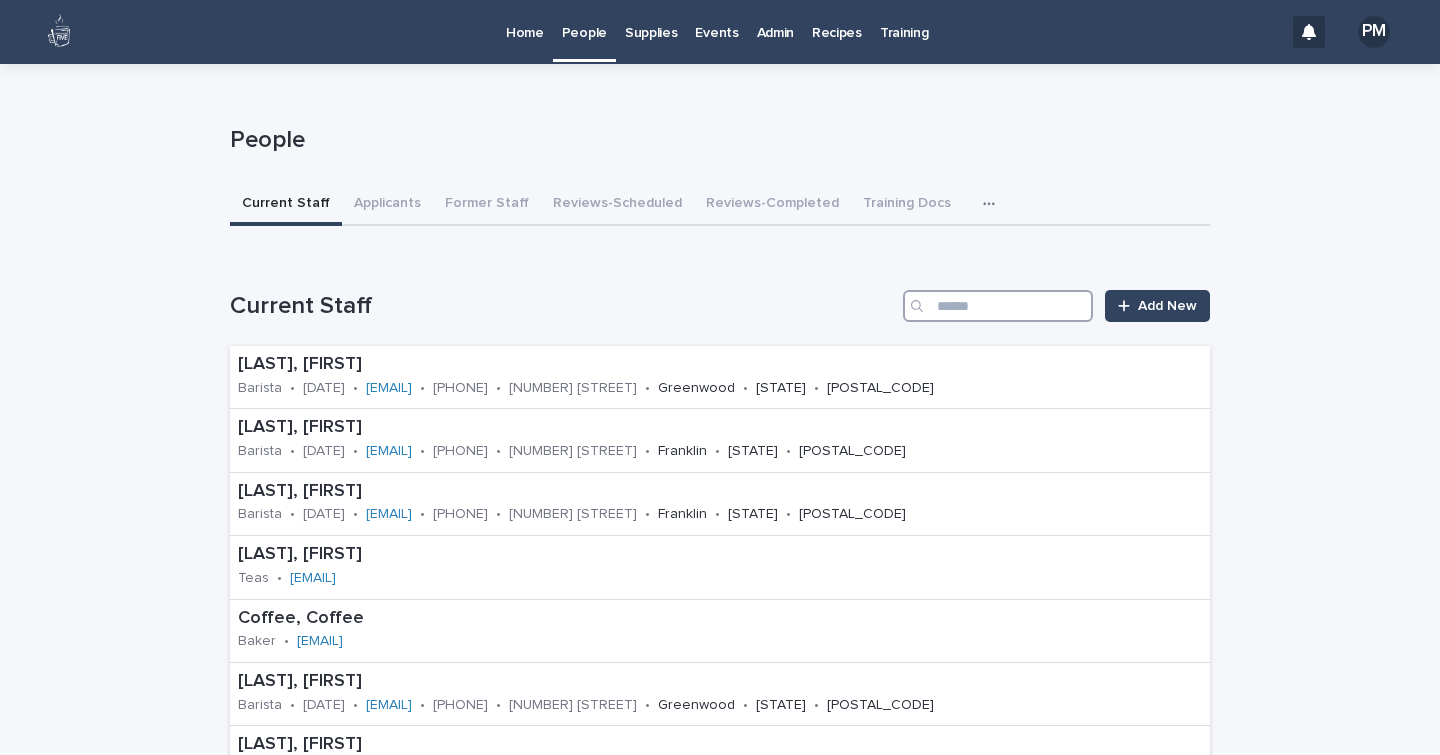 click at bounding box center (998, 306) 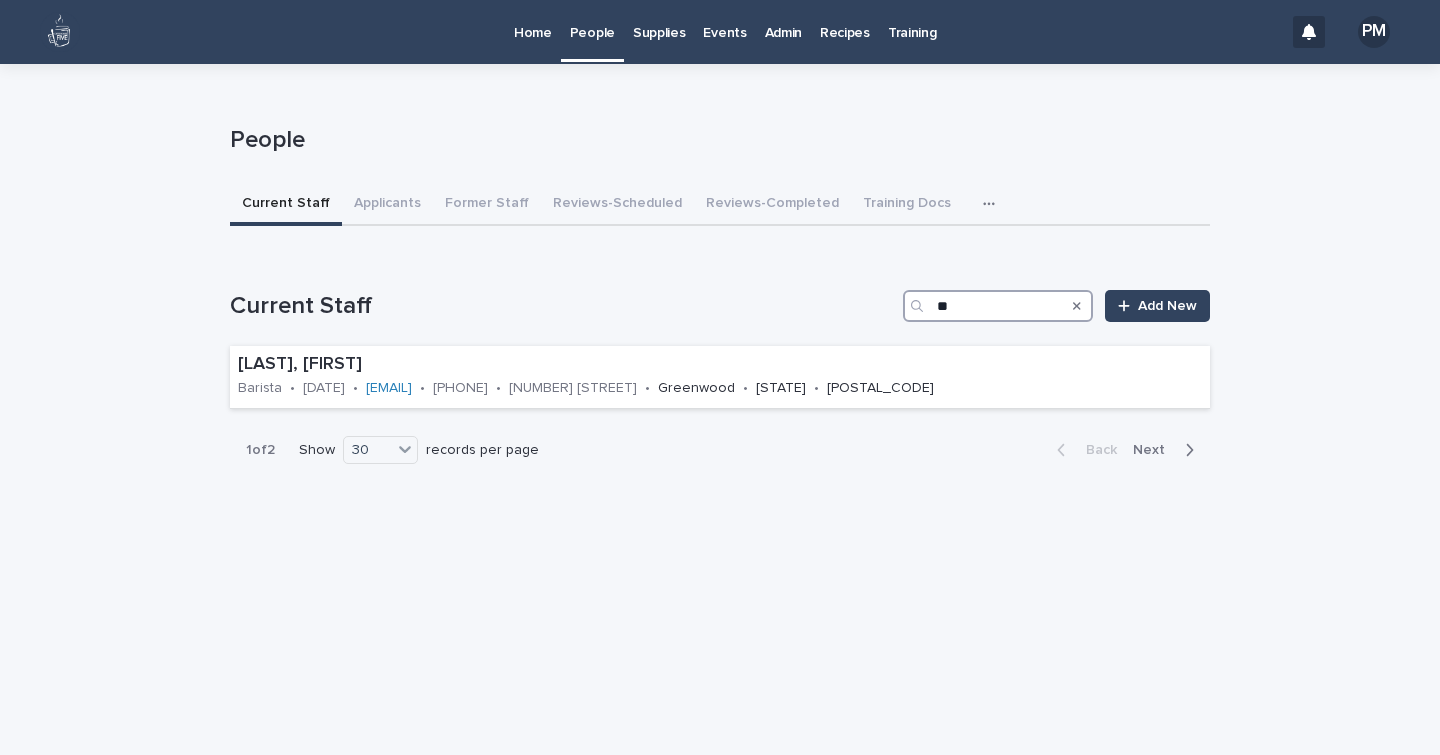 scroll, scrollTop: 0, scrollLeft: 0, axis: both 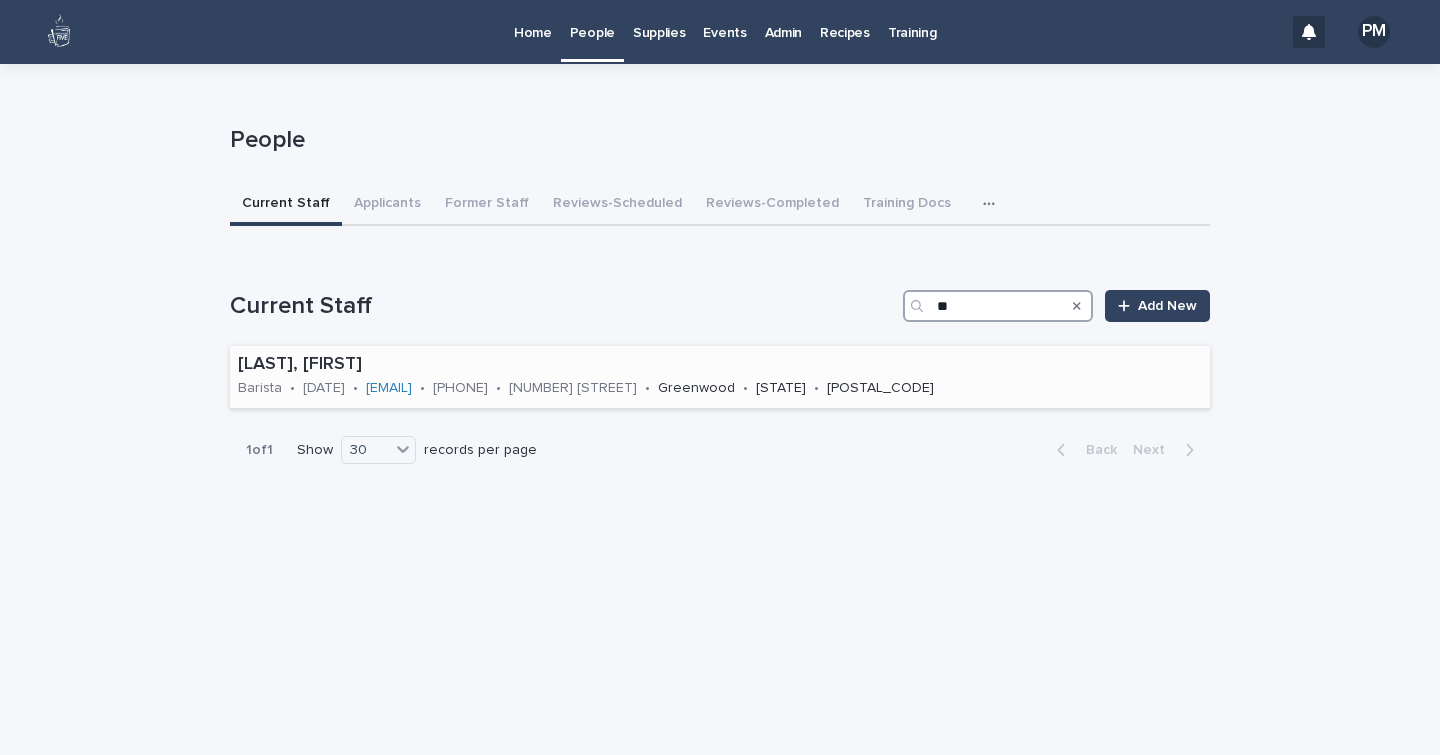 type on "**" 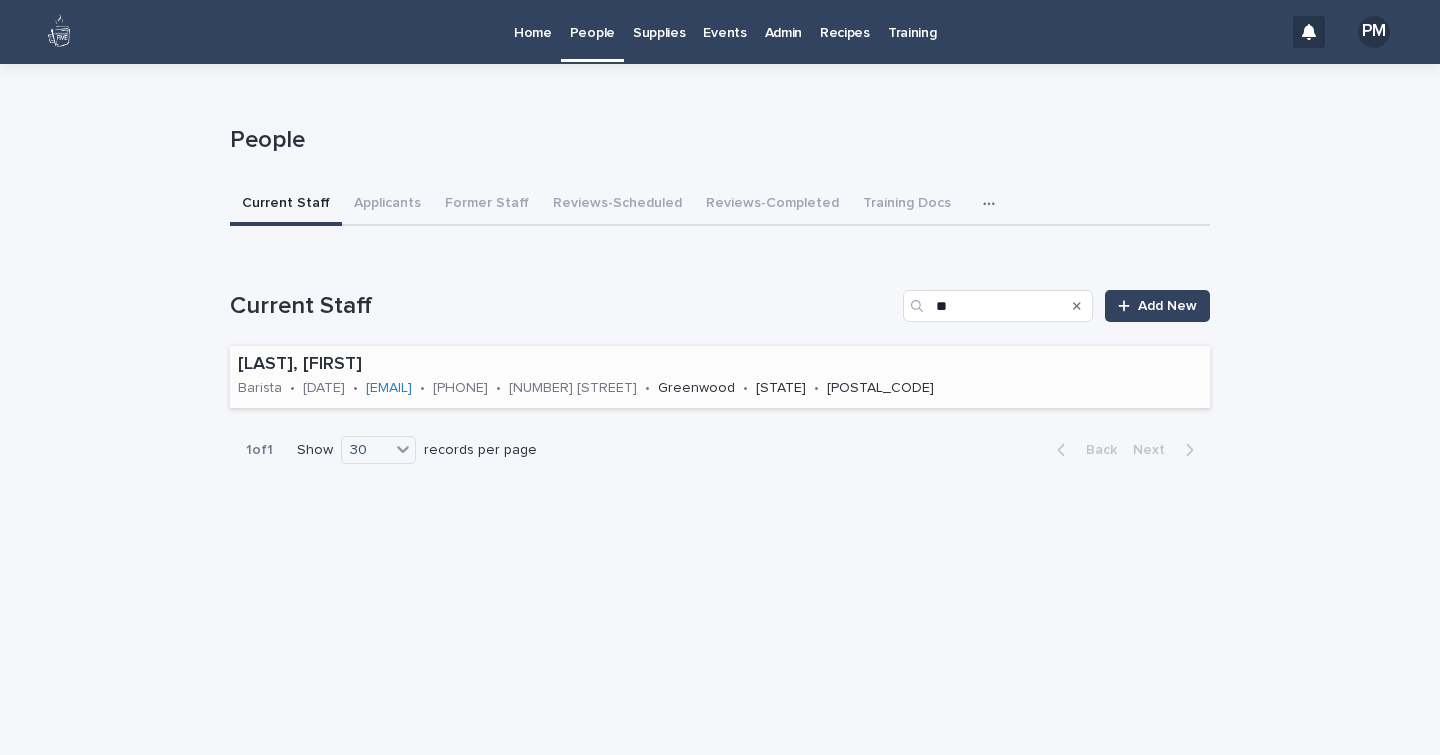 click on "[LAST], [FIRST]" at bounding box center (648, 365) 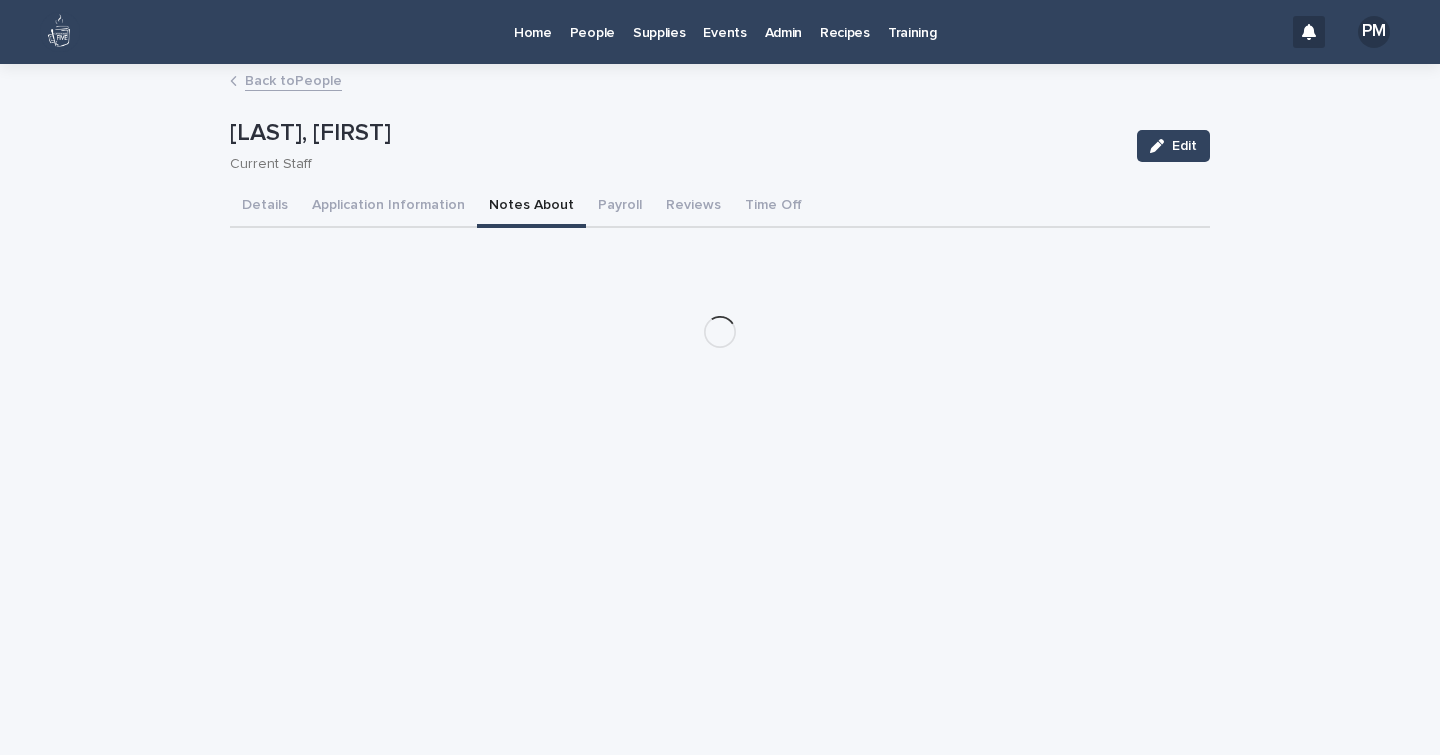click on "Notes About" at bounding box center [531, 207] 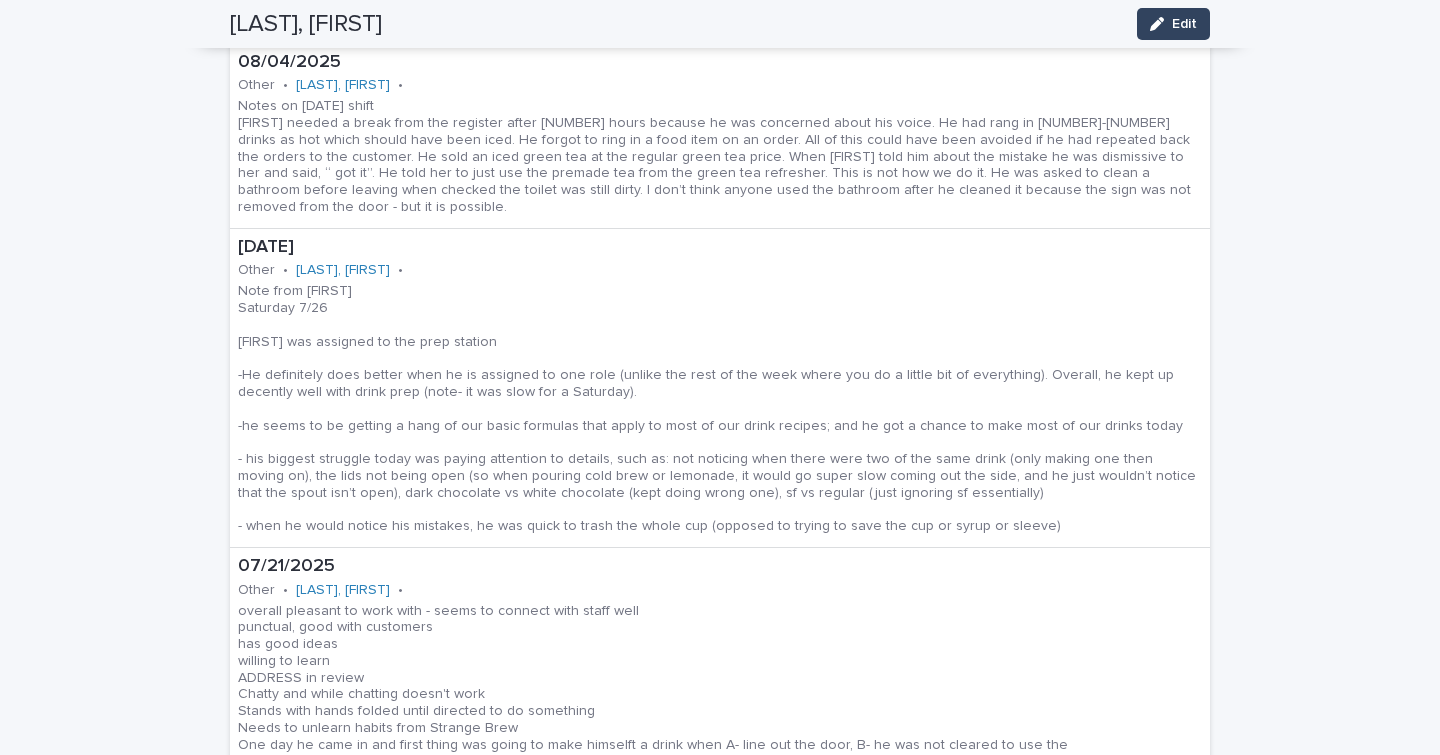 scroll, scrollTop: 0, scrollLeft: 0, axis: both 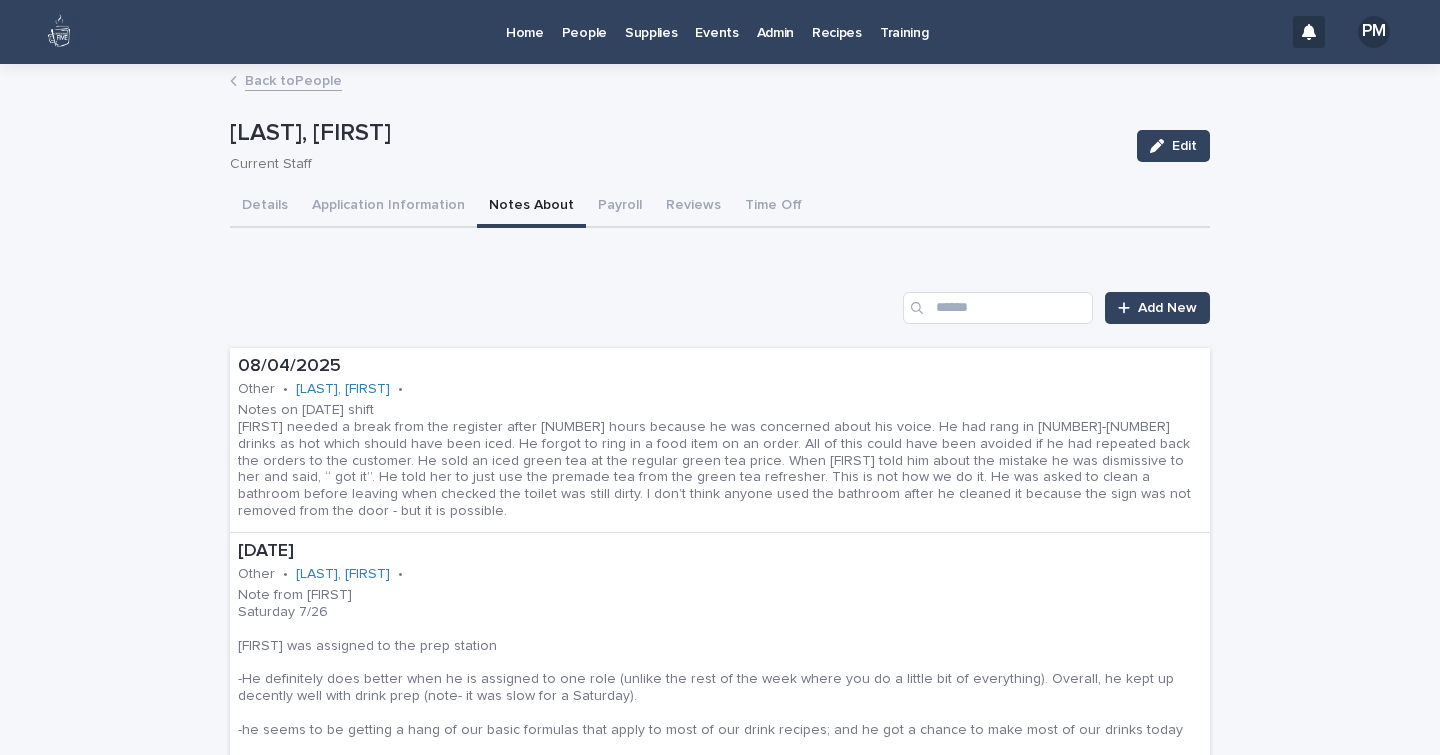 click on "Back to People" at bounding box center [293, 79] 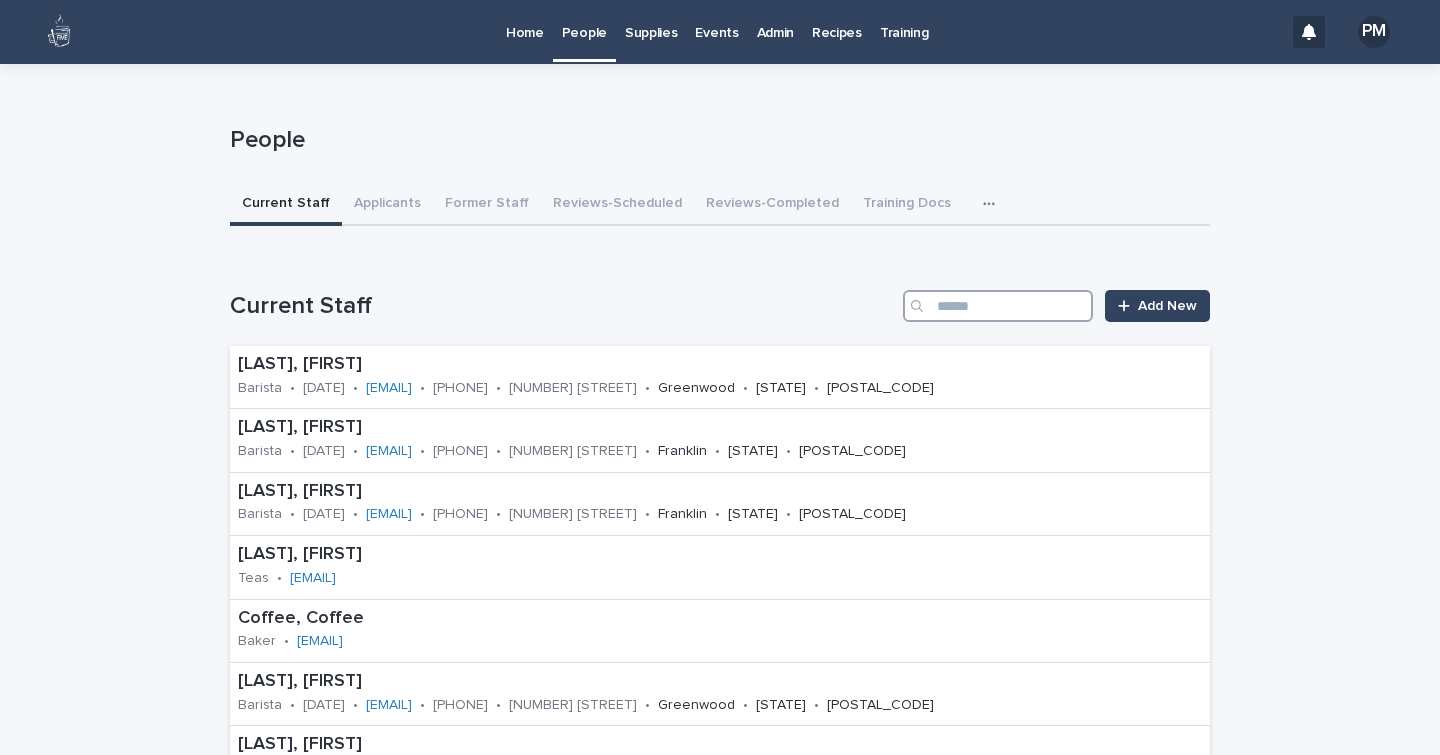click at bounding box center [998, 306] 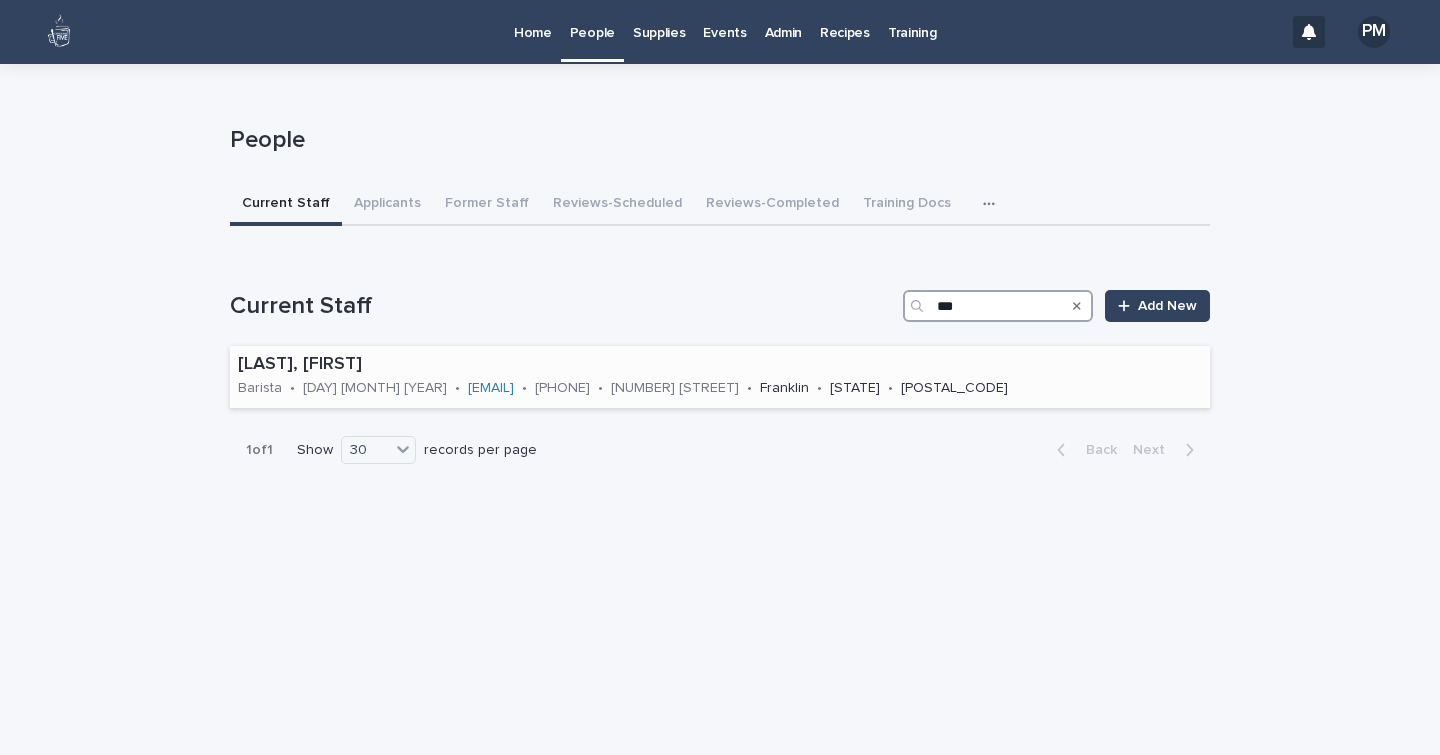type on "***" 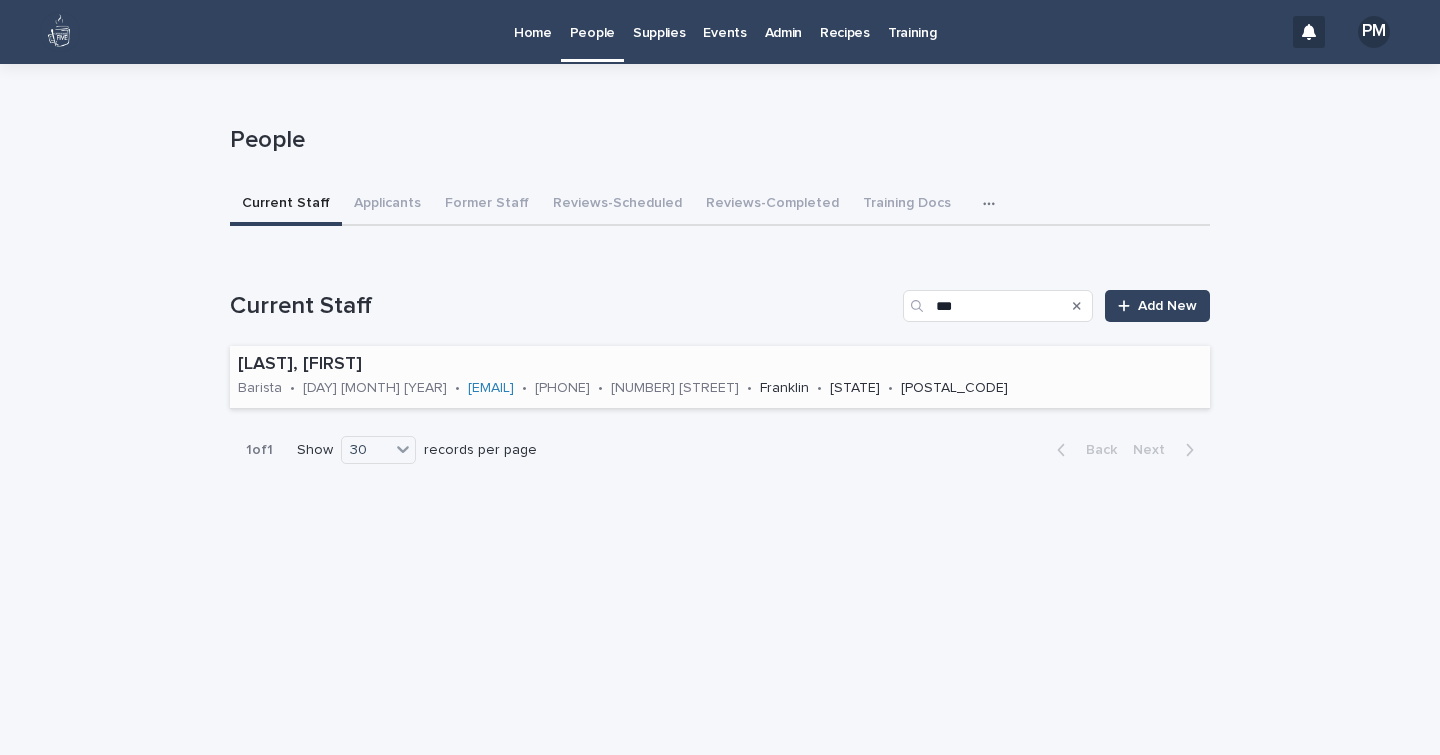click on "[LAST], [FIRST]" at bounding box center (685, 365) 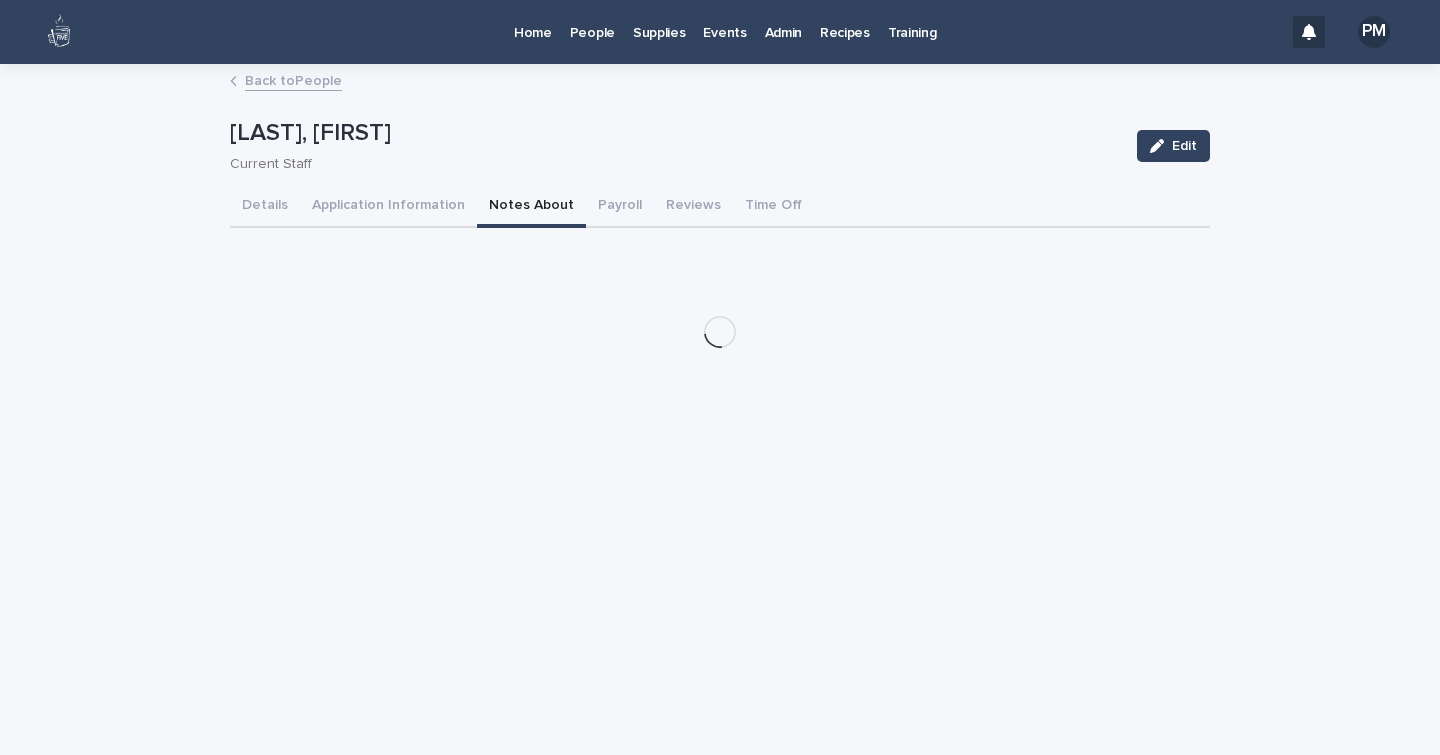 click on "Notes About" at bounding box center (531, 207) 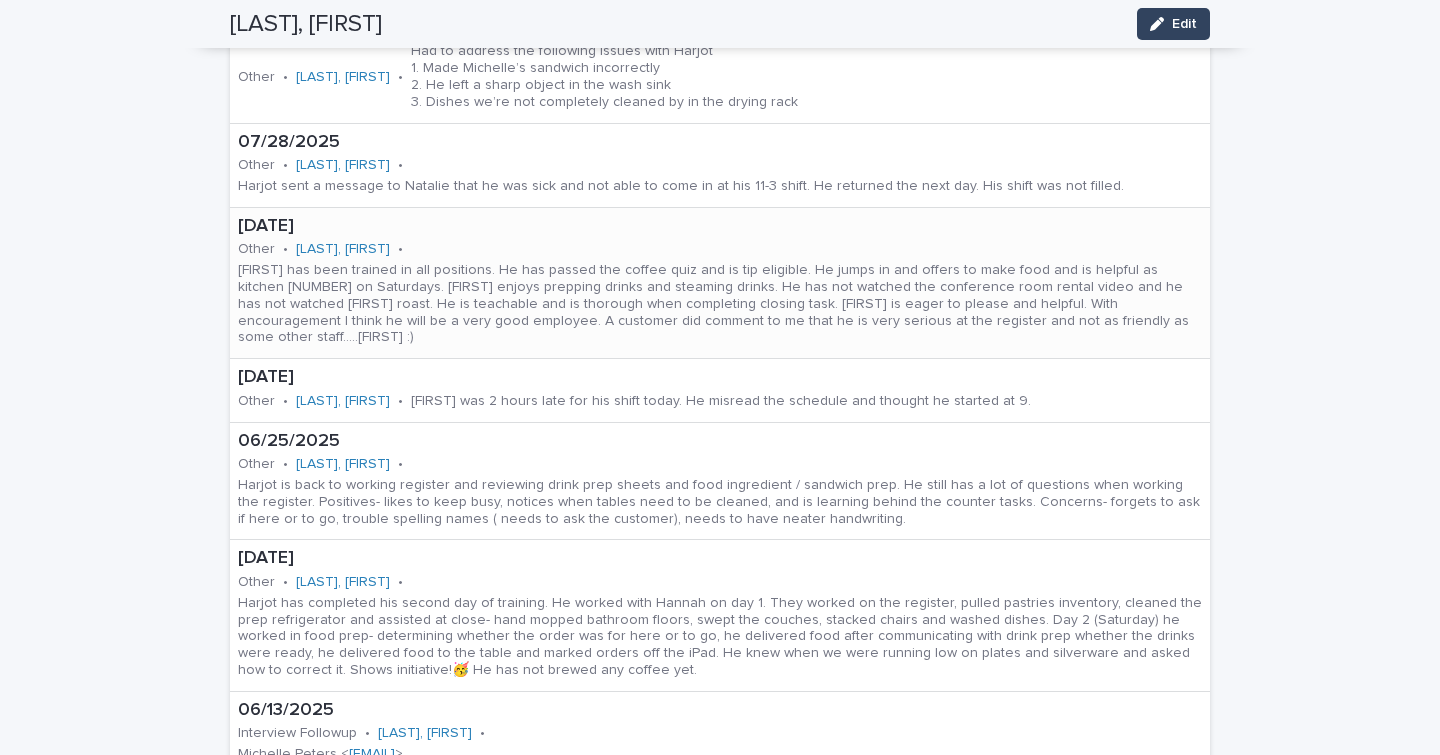 scroll, scrollTop: 0, scrollLeft: 0, axis: both 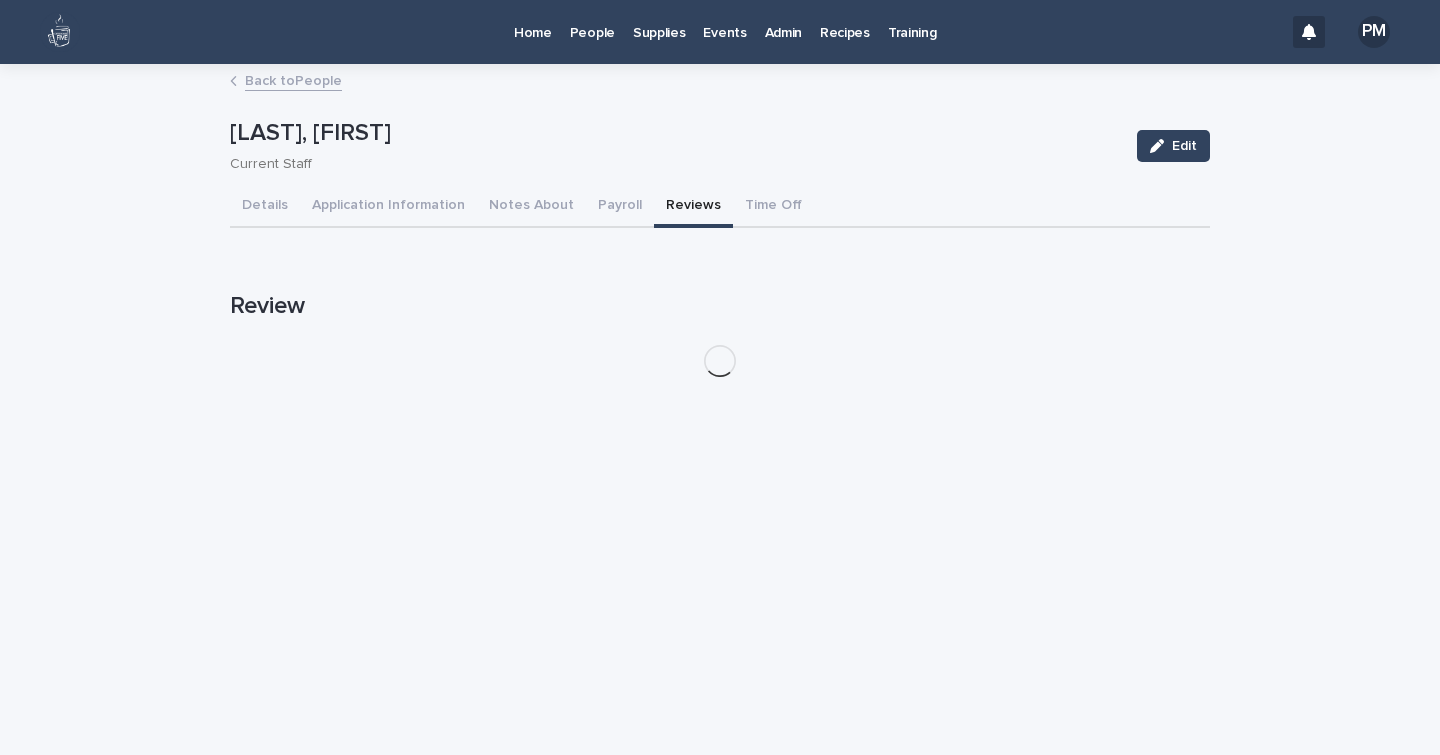 click on "Reviews" at bounding box center (693, 207) 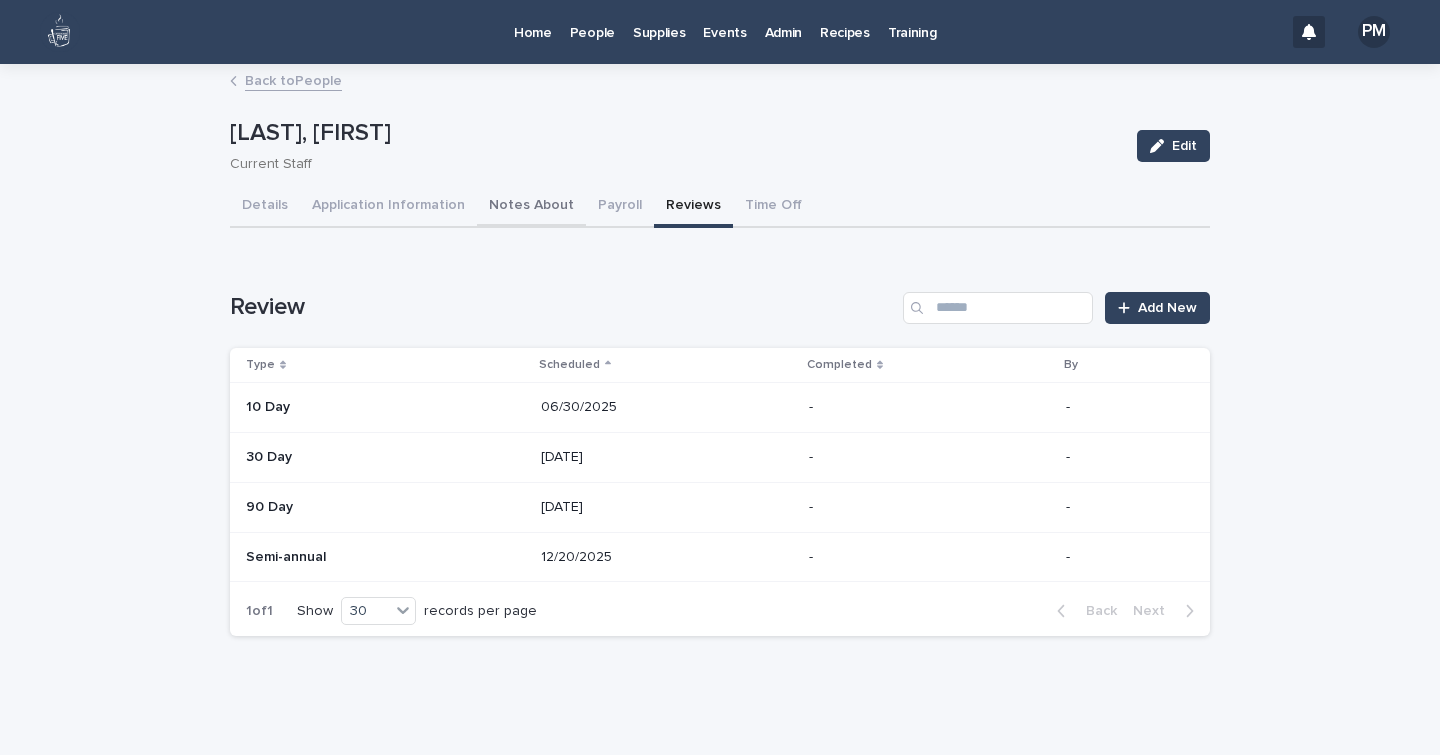 click on "Notes About" at bounding box center [531, 207] 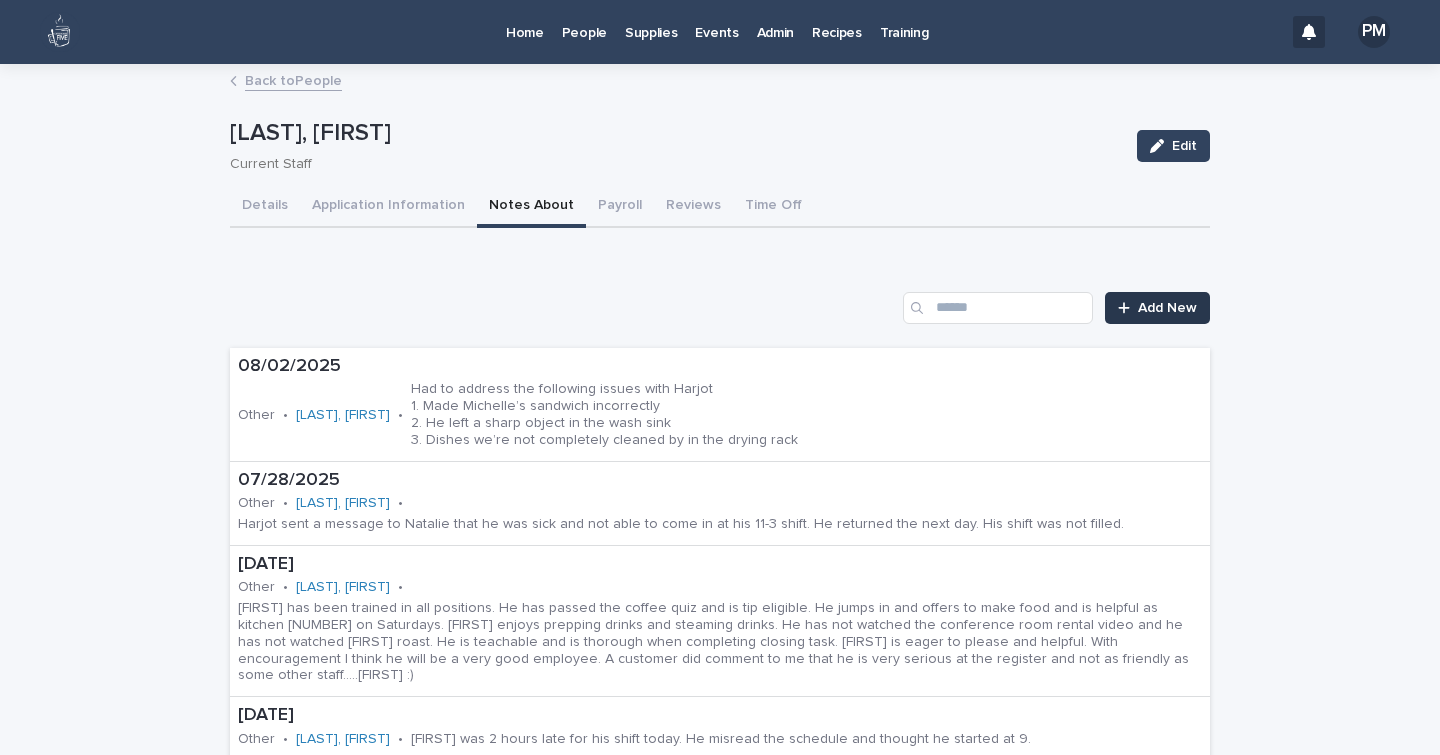 click on "Add New" at bounding box center (1167, 308) 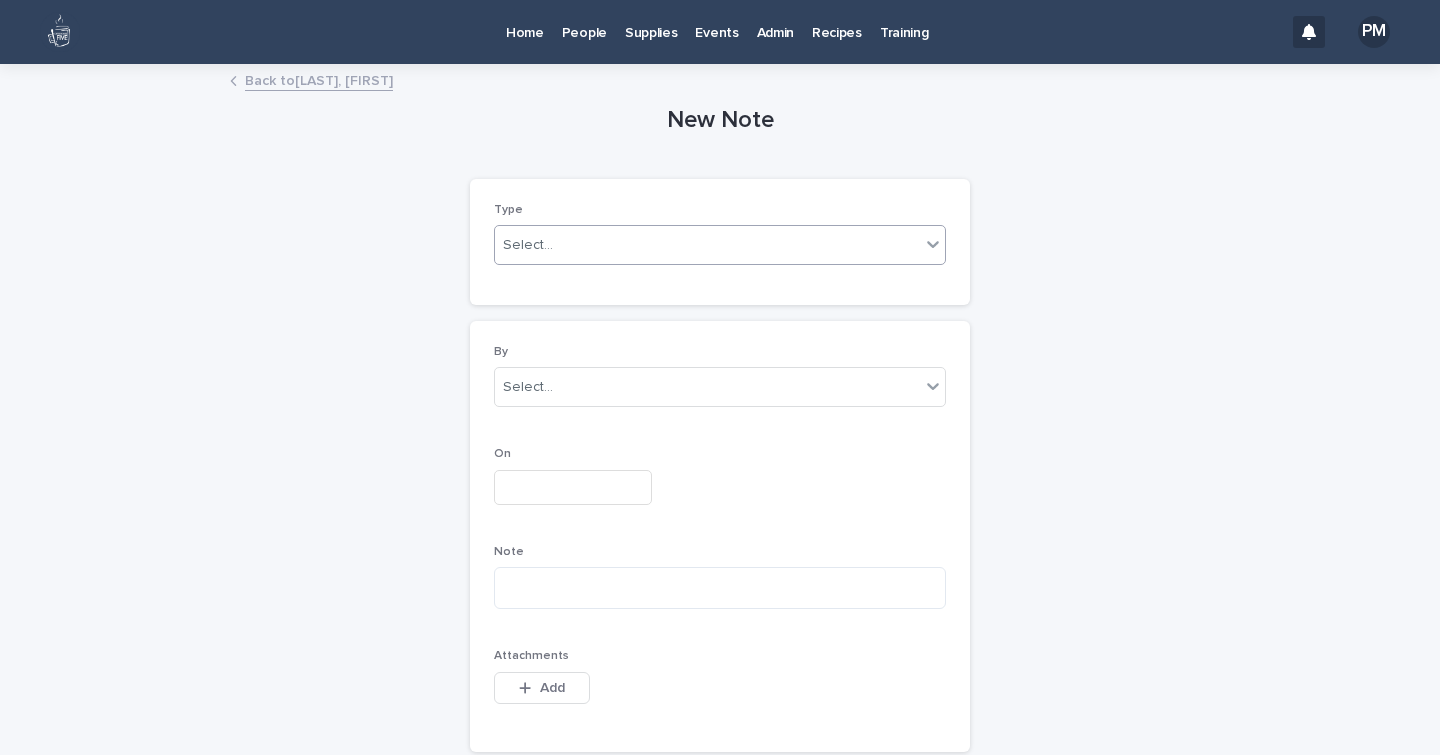 click on "Select..." at bounding box center [707, 245] 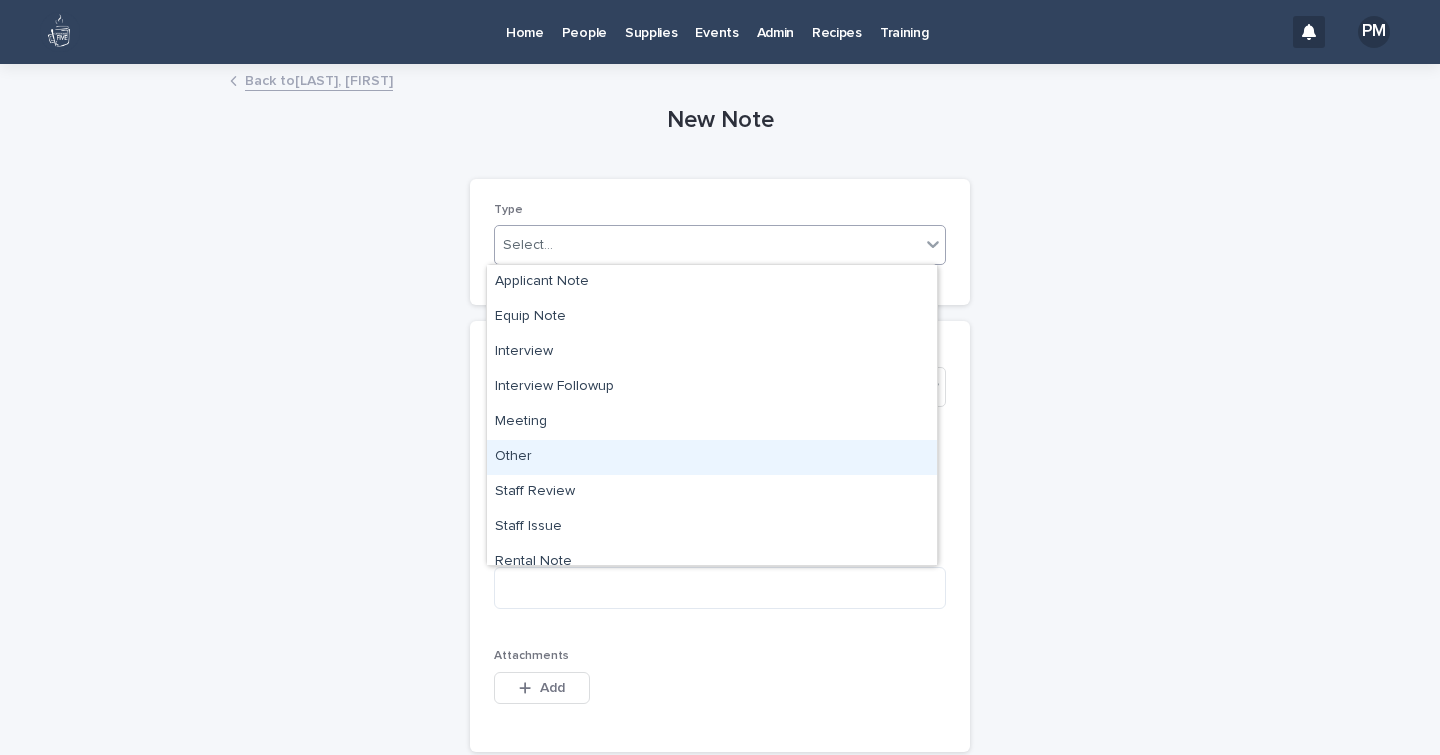 click on "Other" at bounding box center (712, 457) 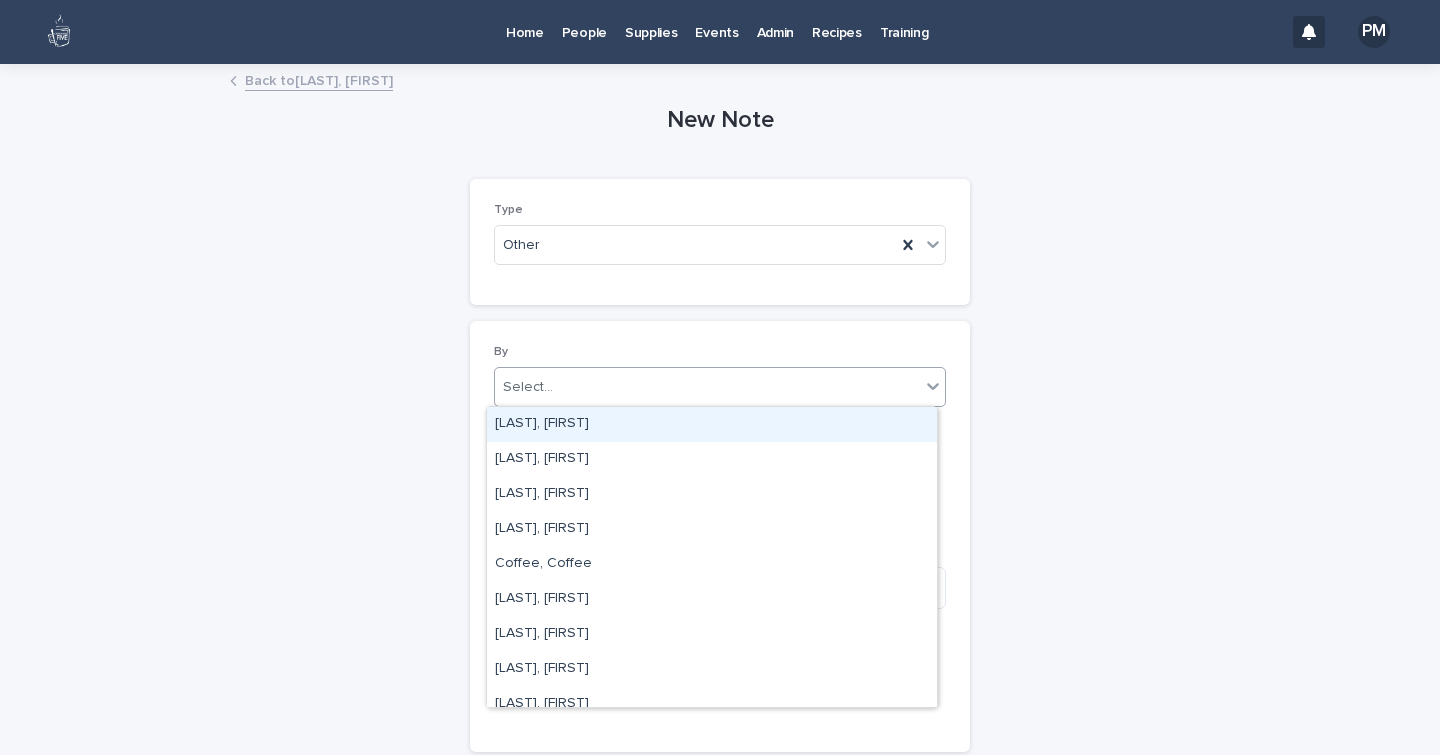 click on "Select..." at bounding box center (528, 387) 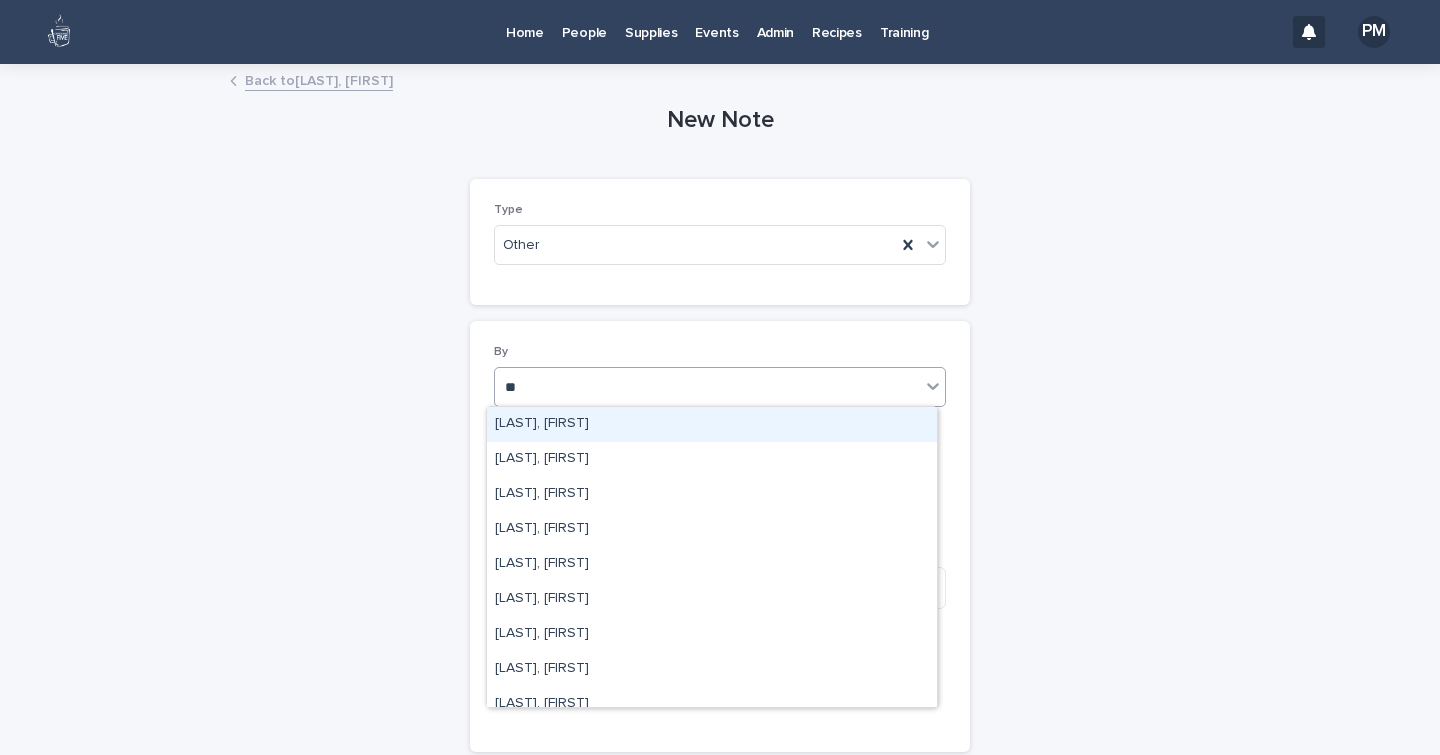 type on "***" 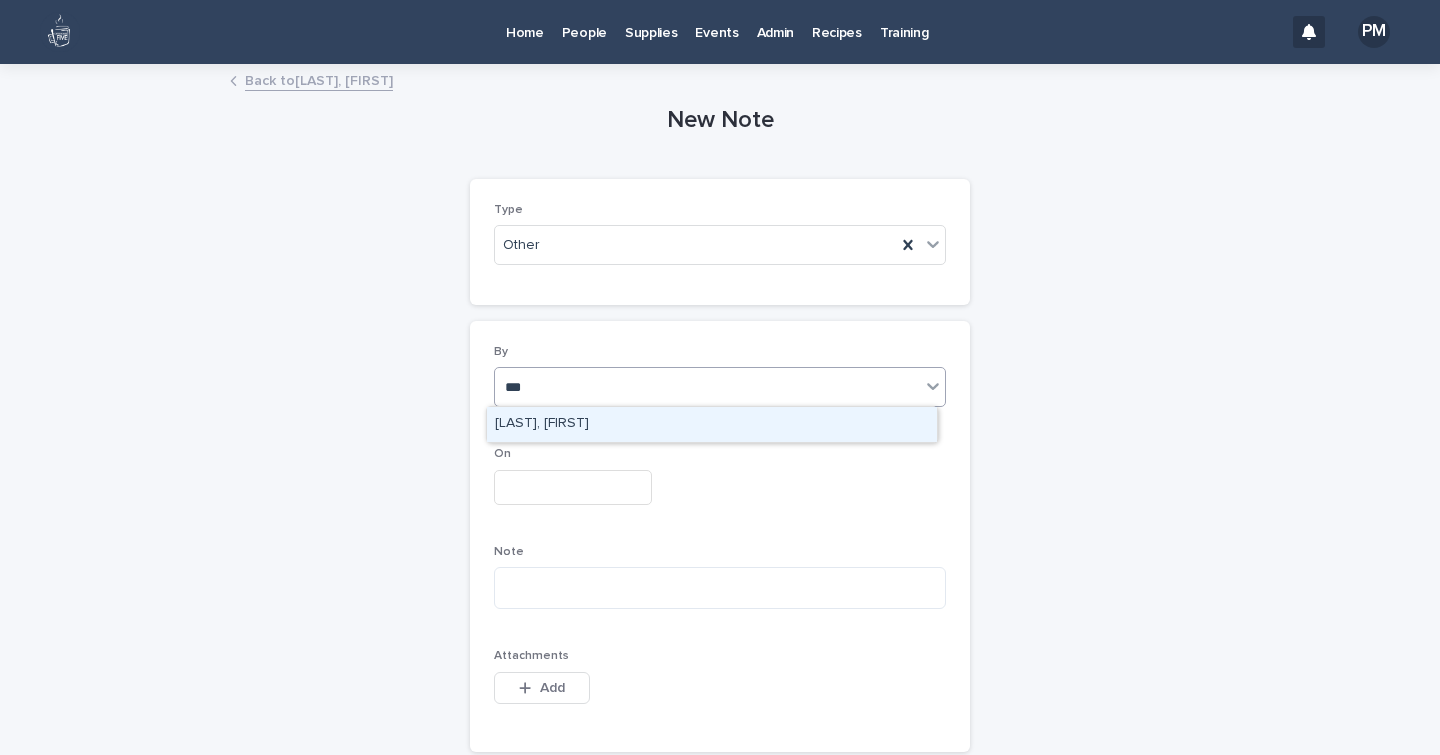 click on "[LAST], [FIRST]" at bounding box center (712, 424) 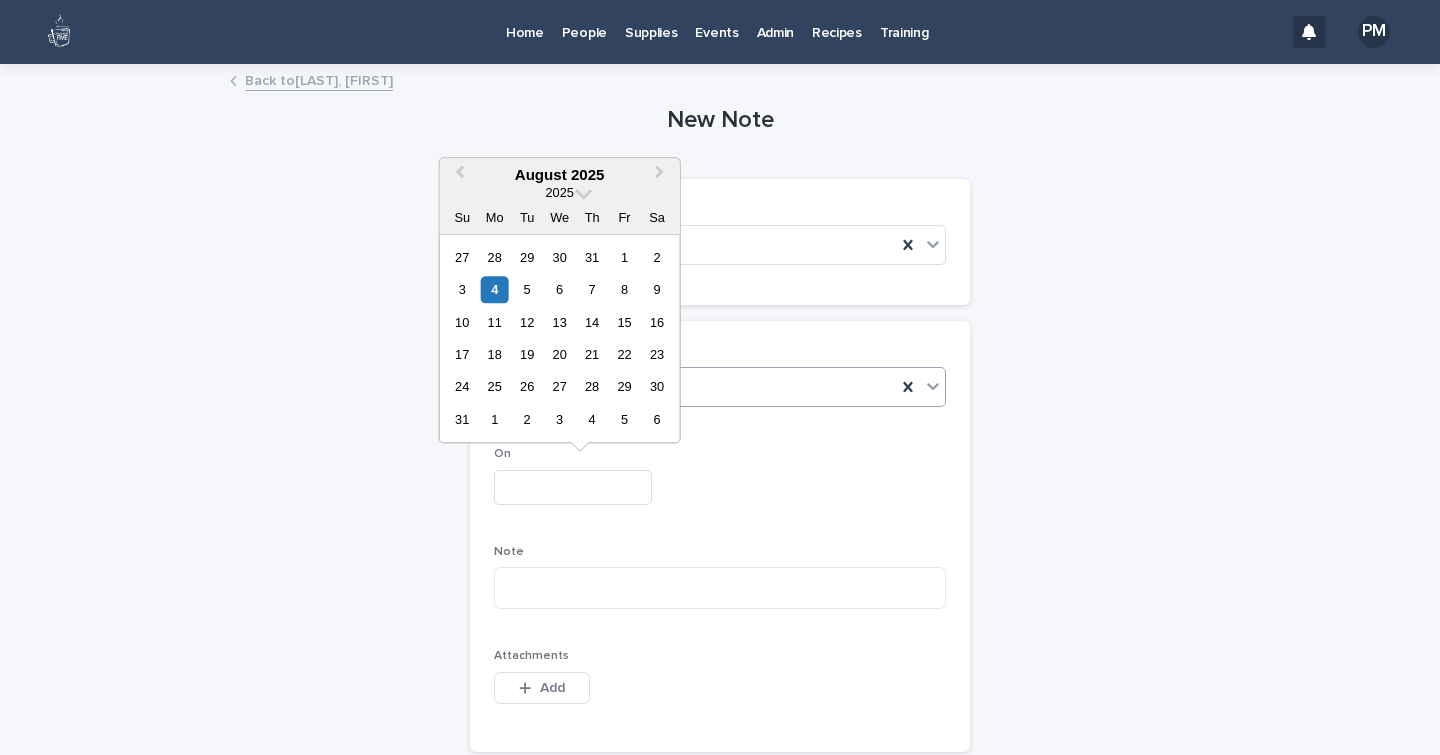 click at bounding box center (573, 487) 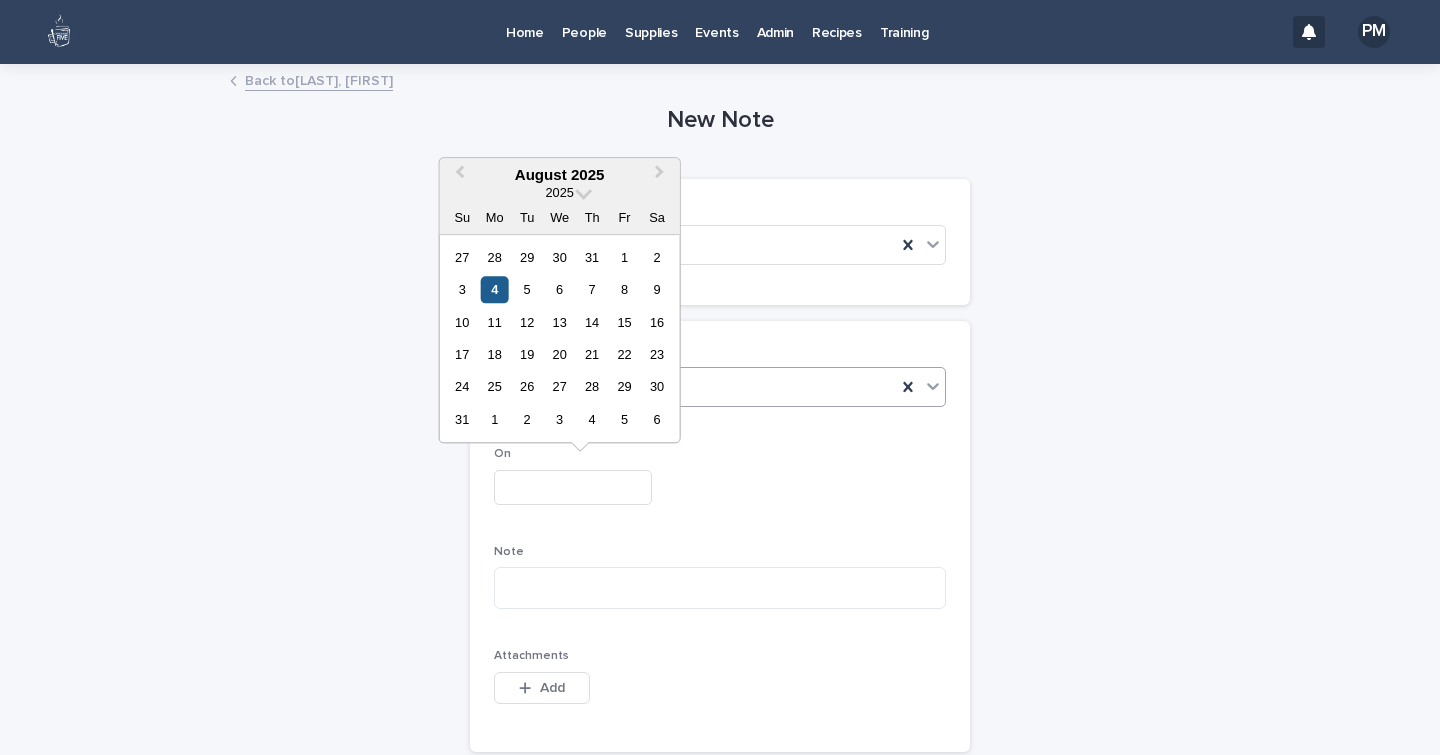click on "4" at bounding box center [494, 289] 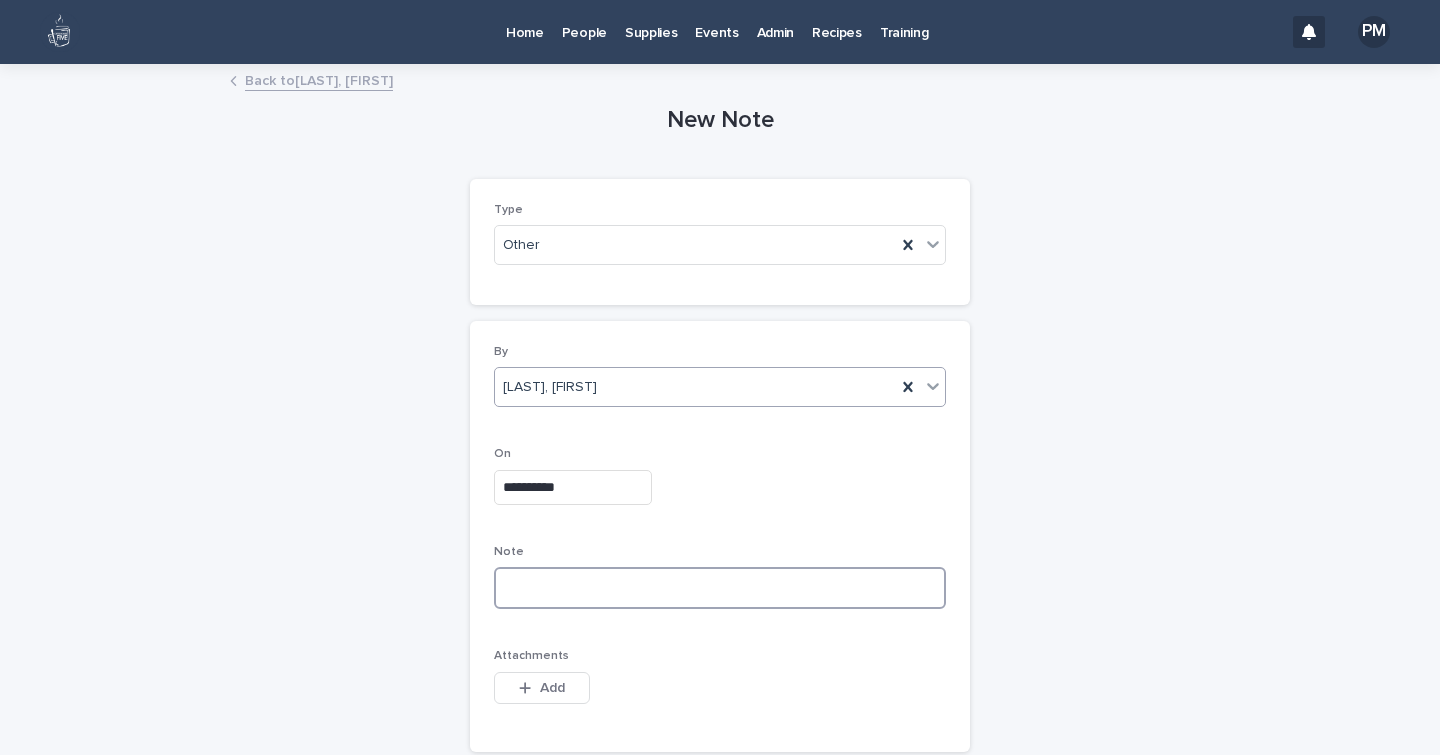 click at bounding box center [720, 588] 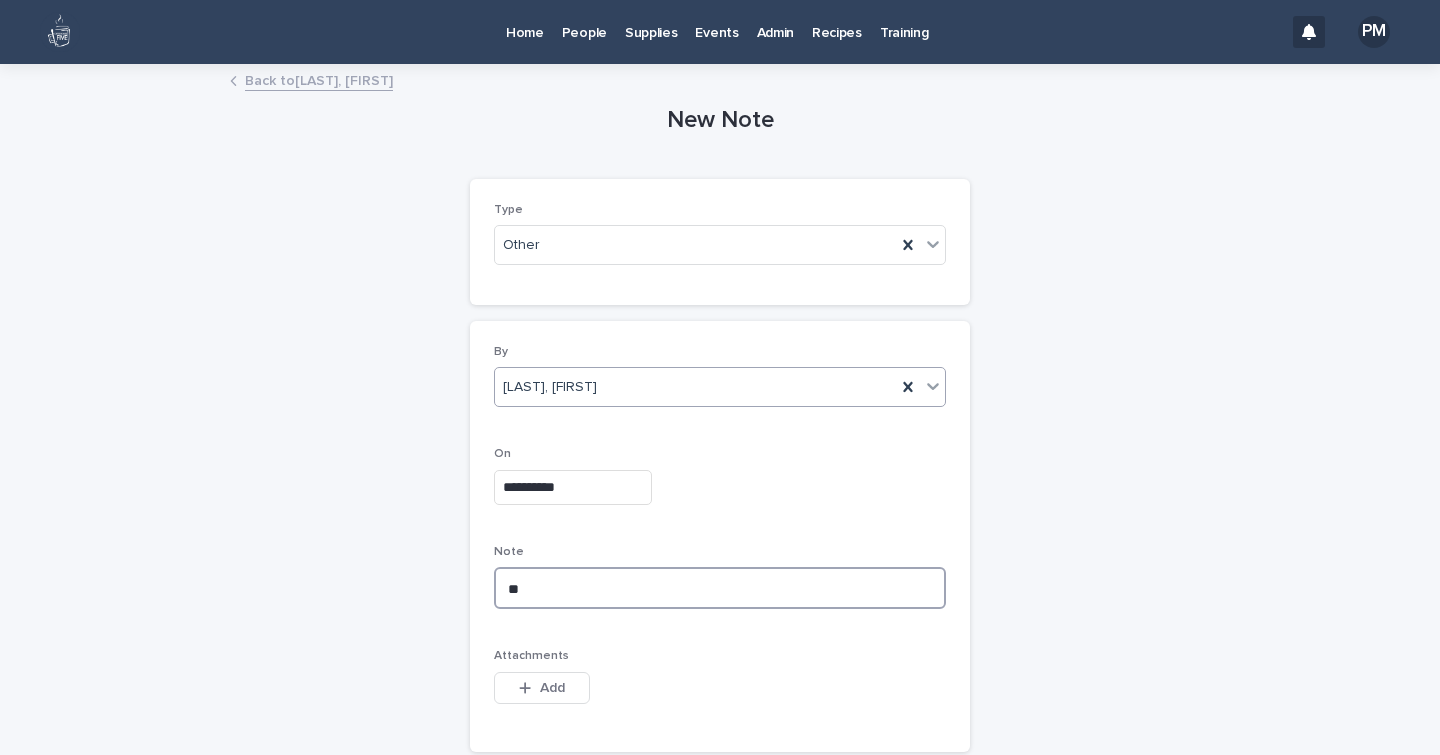 type on "*" 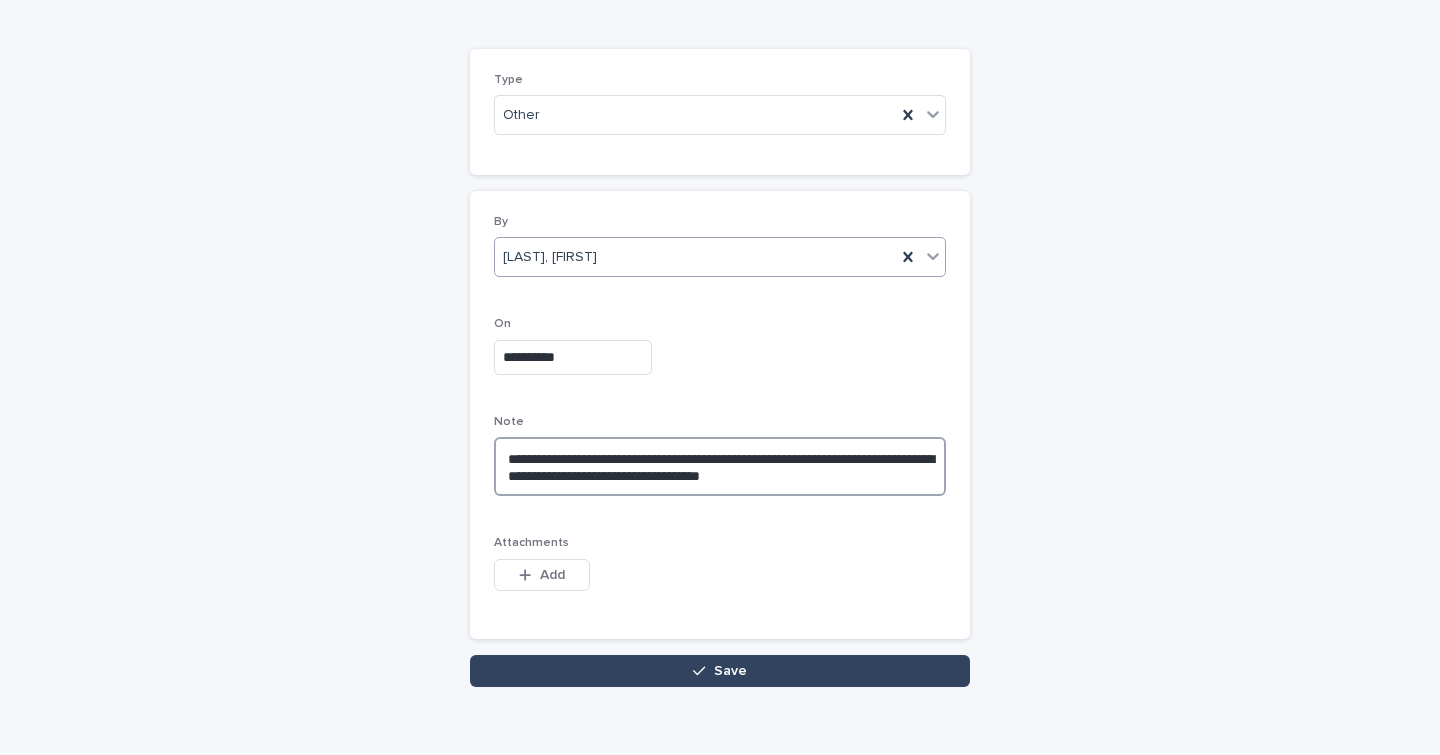 scroll, scrollTop: 140, scrollLeft: 0, axis: vertical 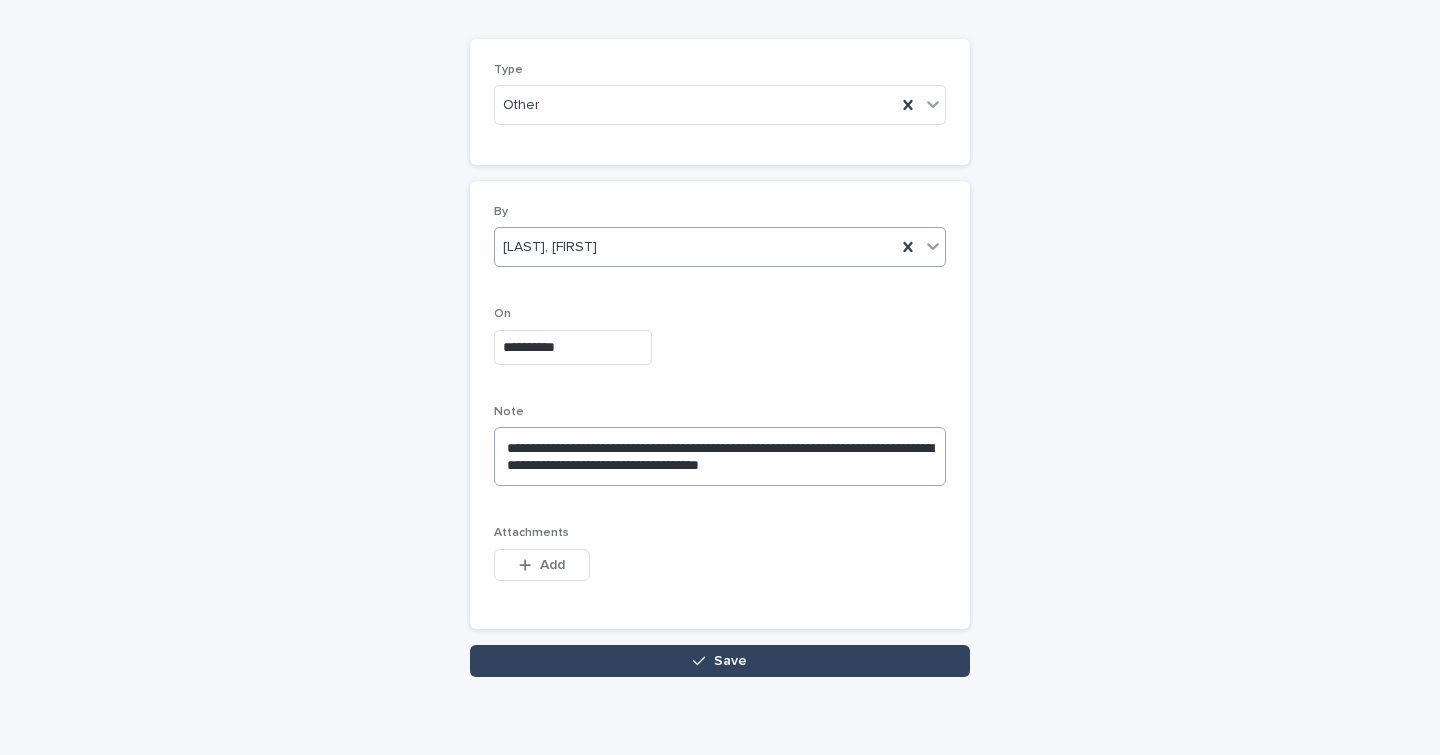 click on "This file cannot be opened Download File Add" at bounding box center (720, 569) 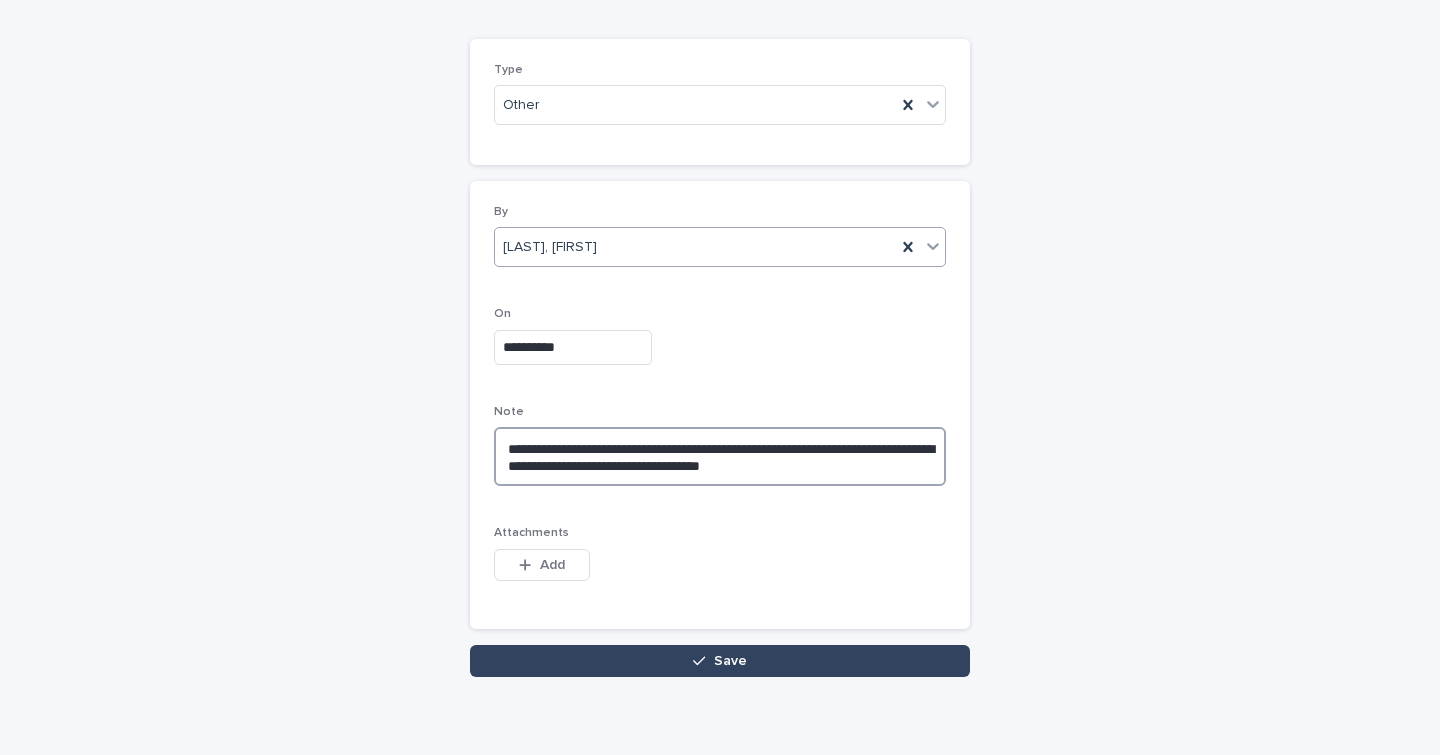 click on "**********" at bounding box center [720, 456] 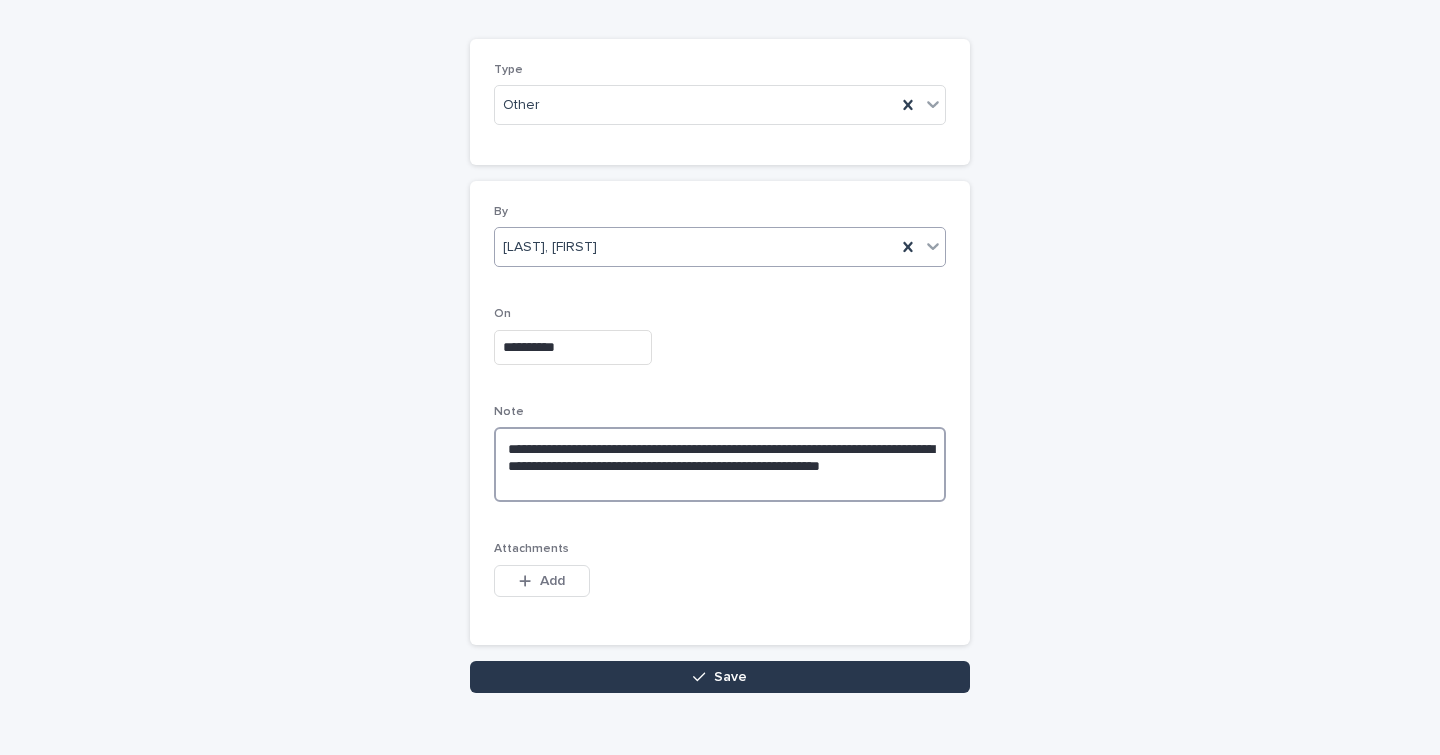 type on "**********" 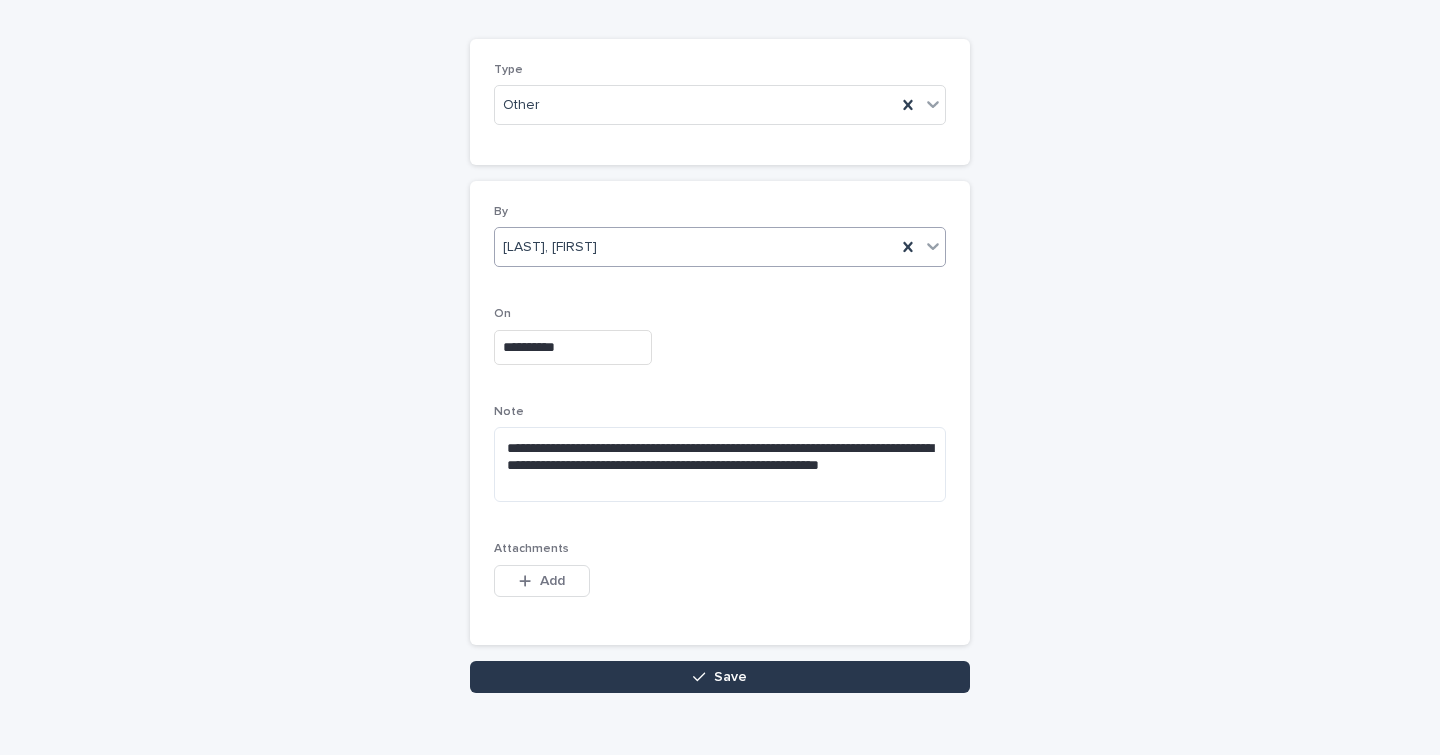 click 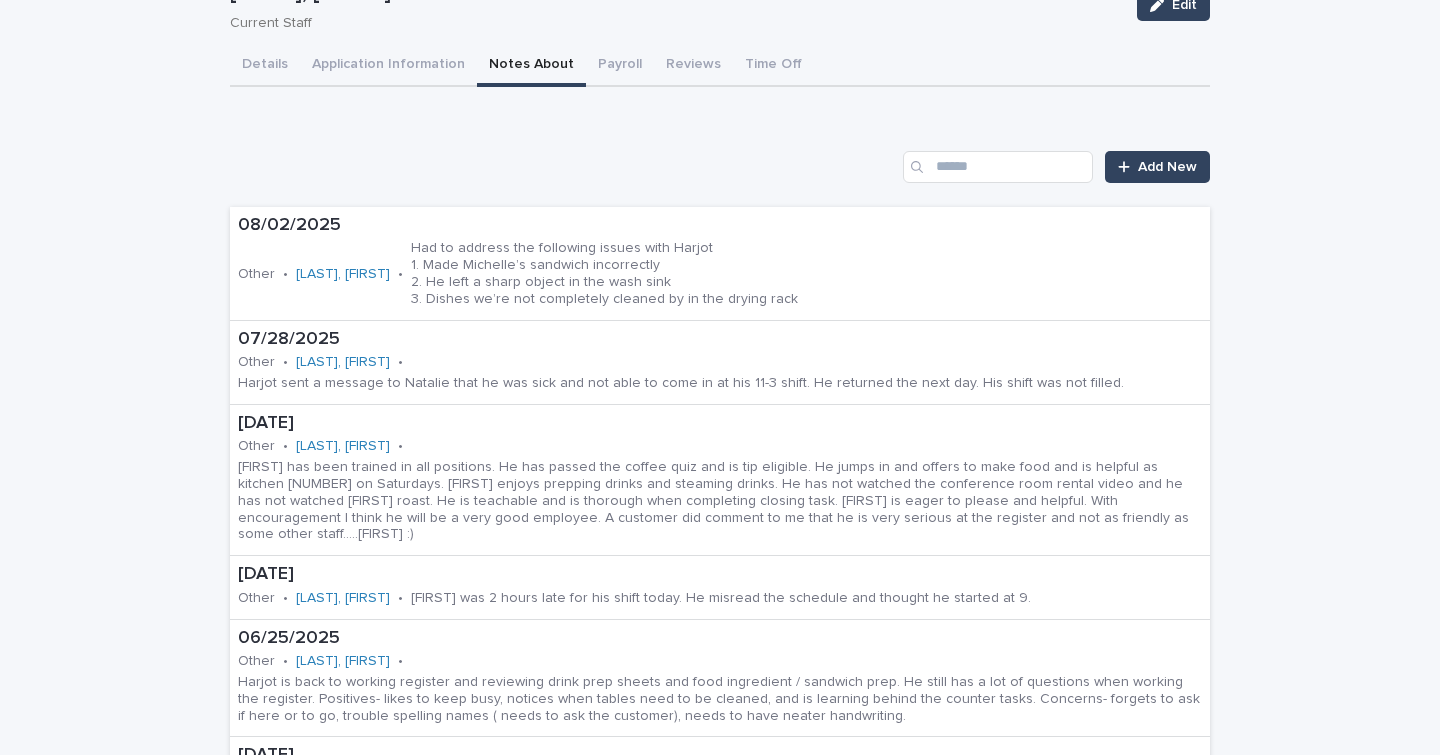 scroll, scrollTop: 0, scrollLeft: 0, axis: both 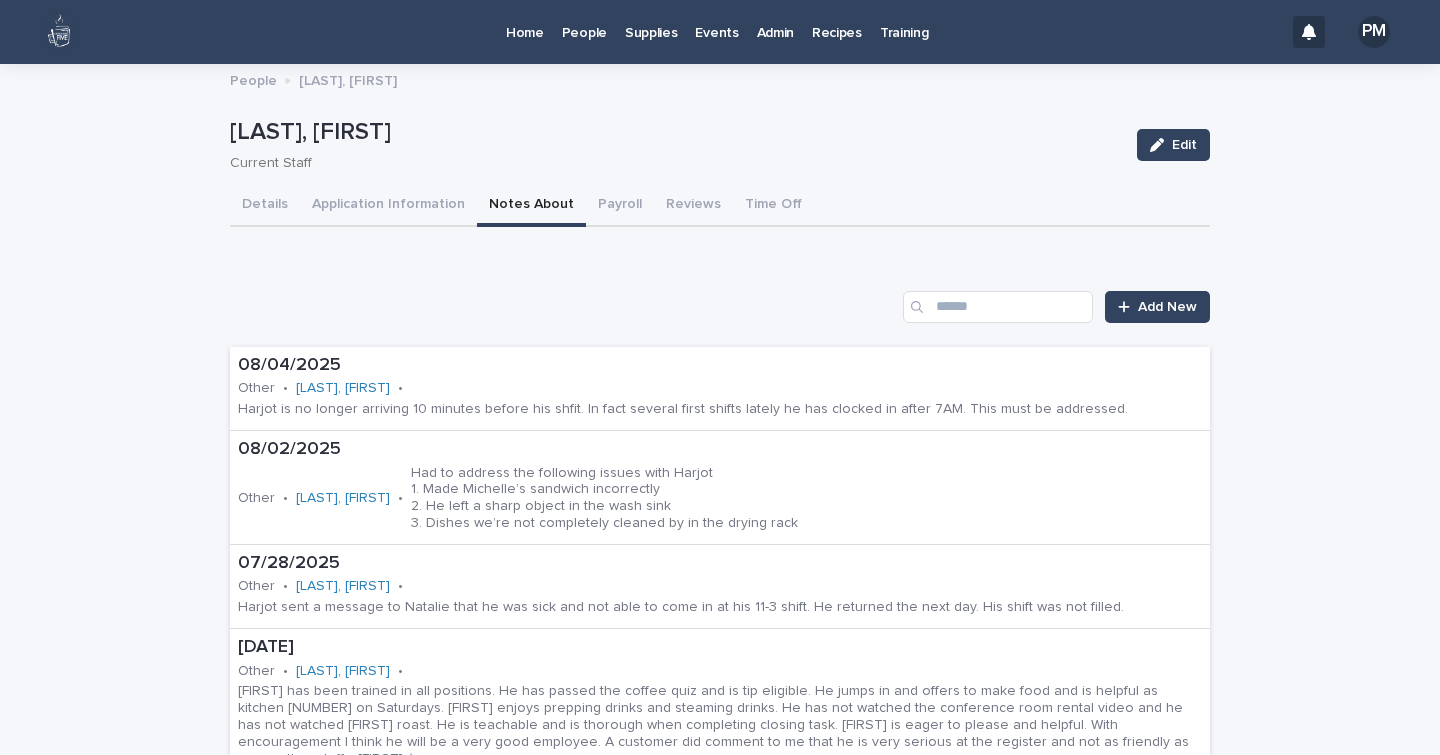 click on "Home" at bounding box center (525, 21) 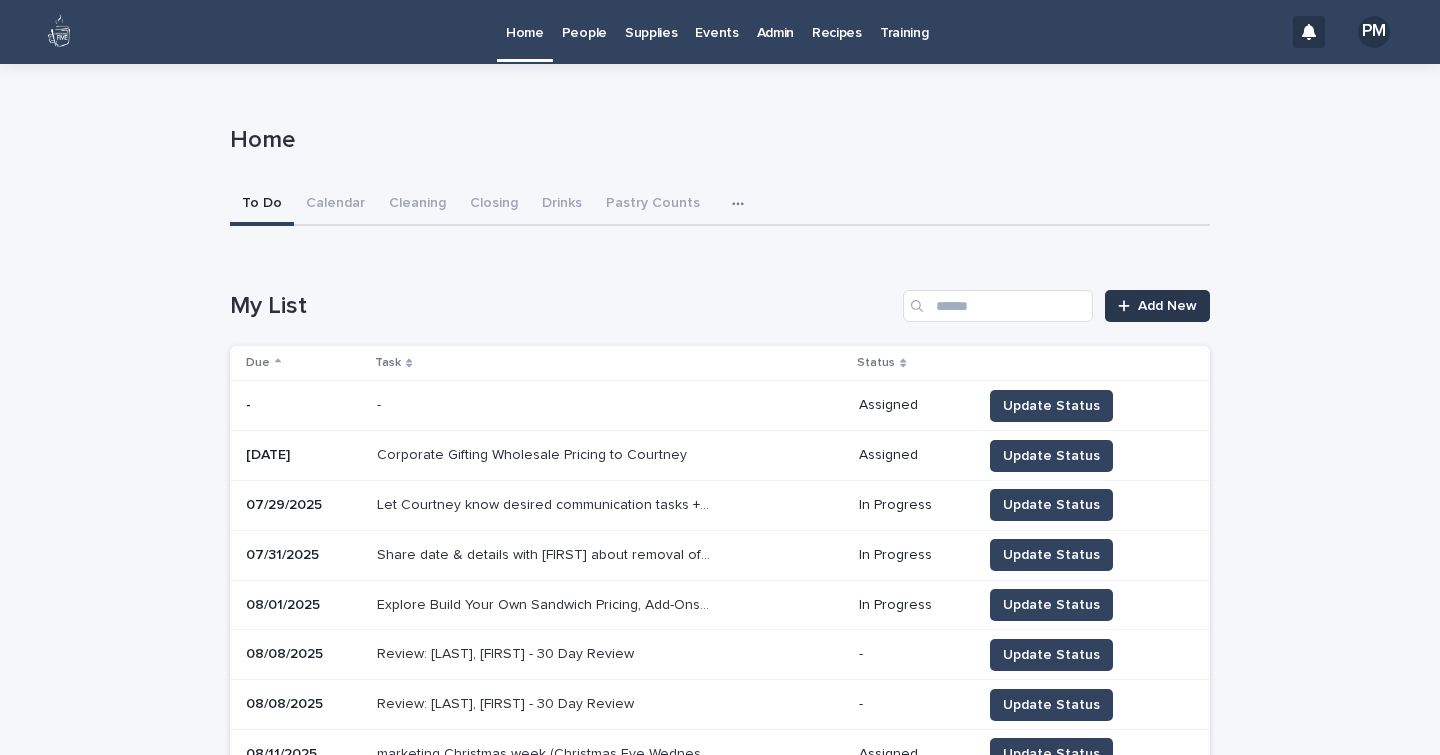 click on "Add New" at bounding box center [1167, 306] 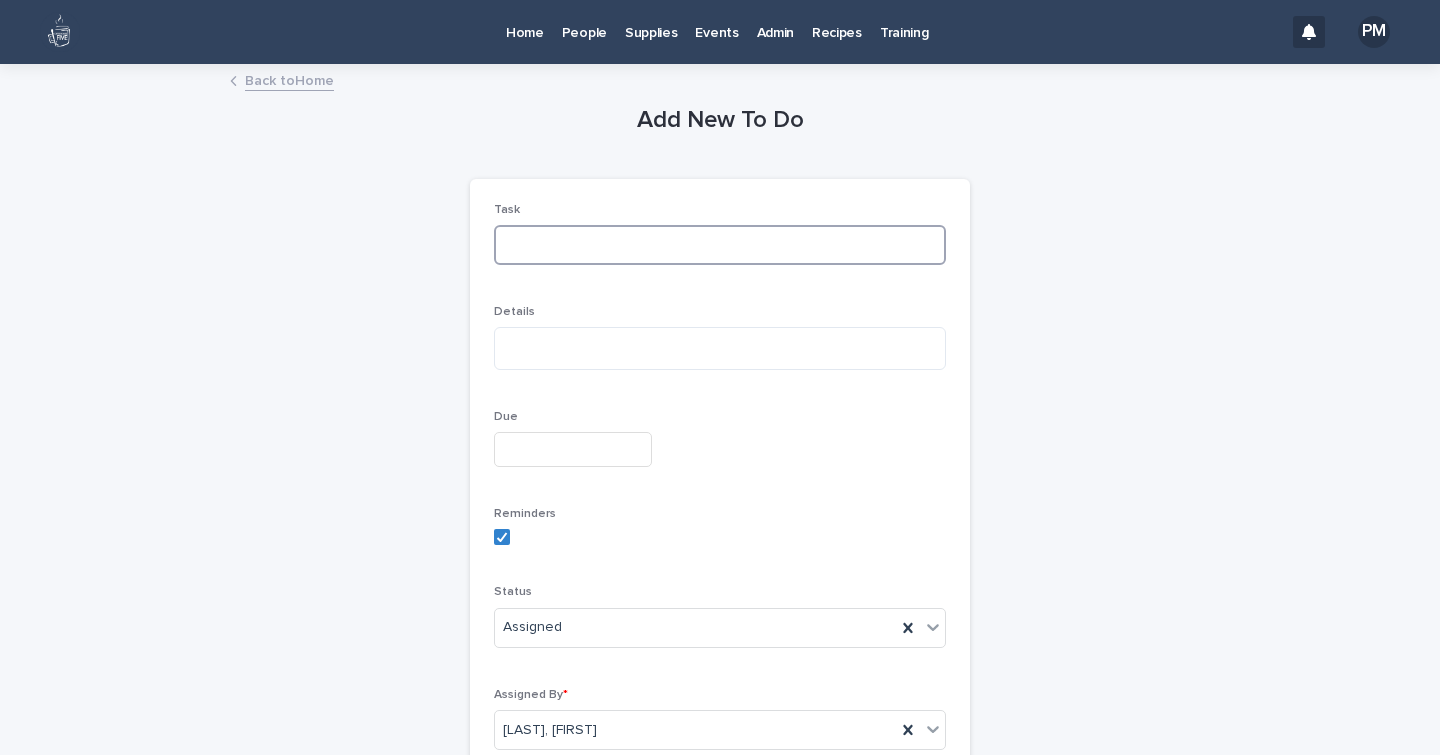 click at bounding box center [720, 245] 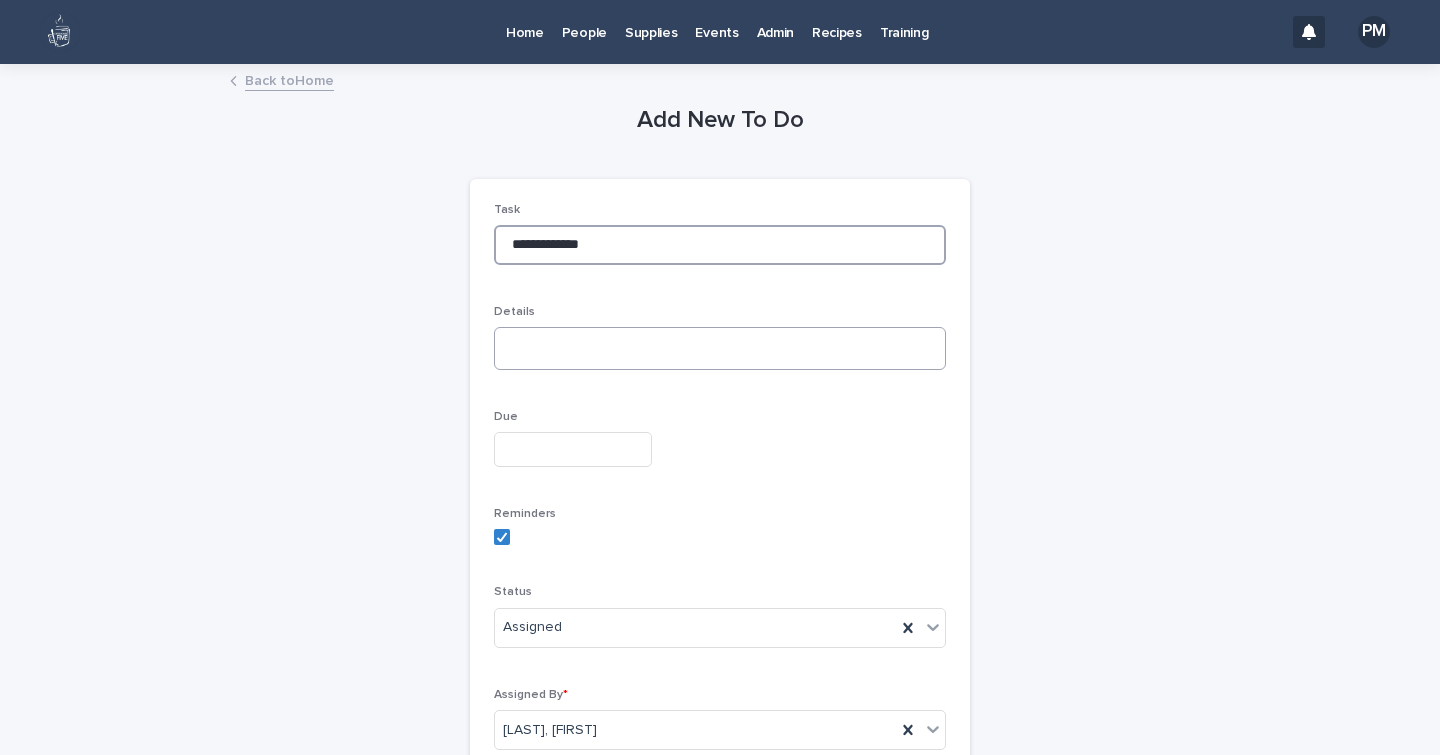 type on "**********" 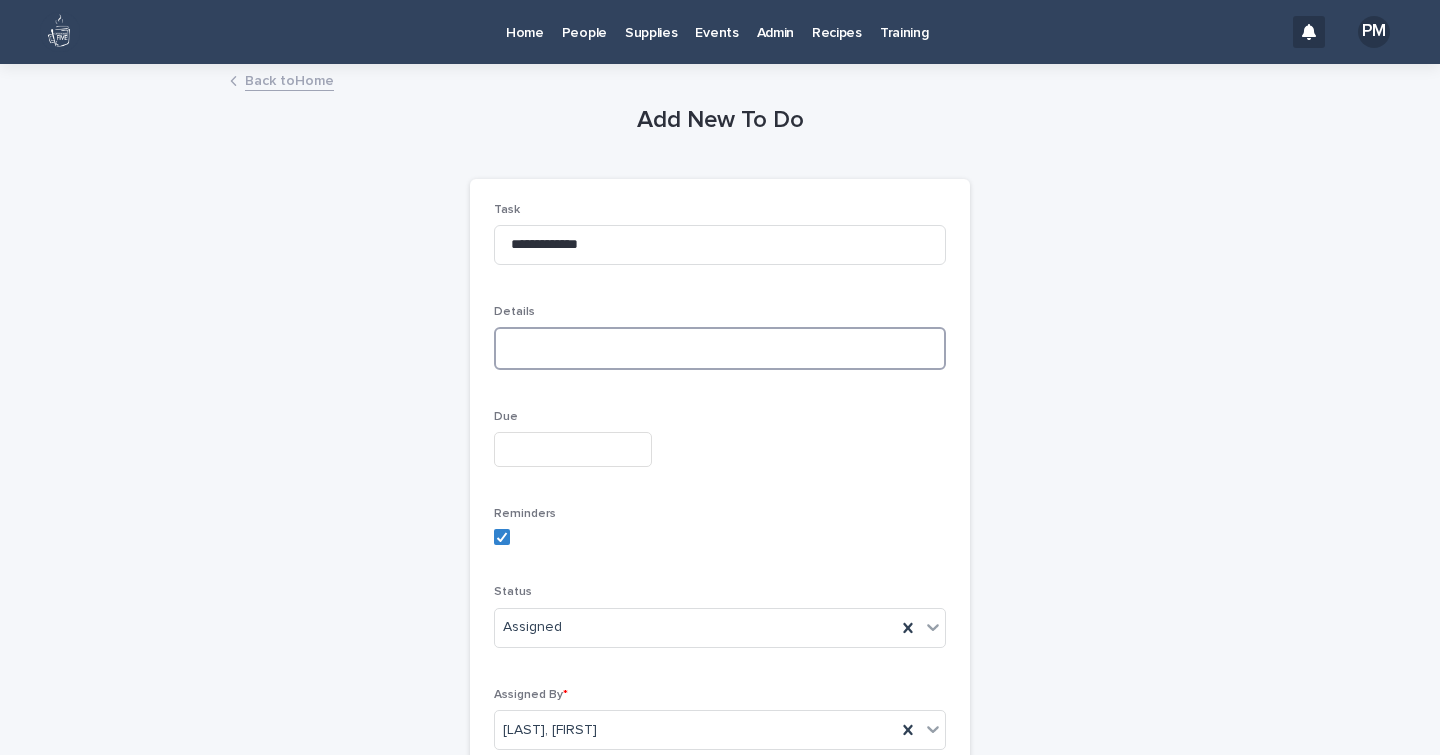 click at bounding box center (720, 348) 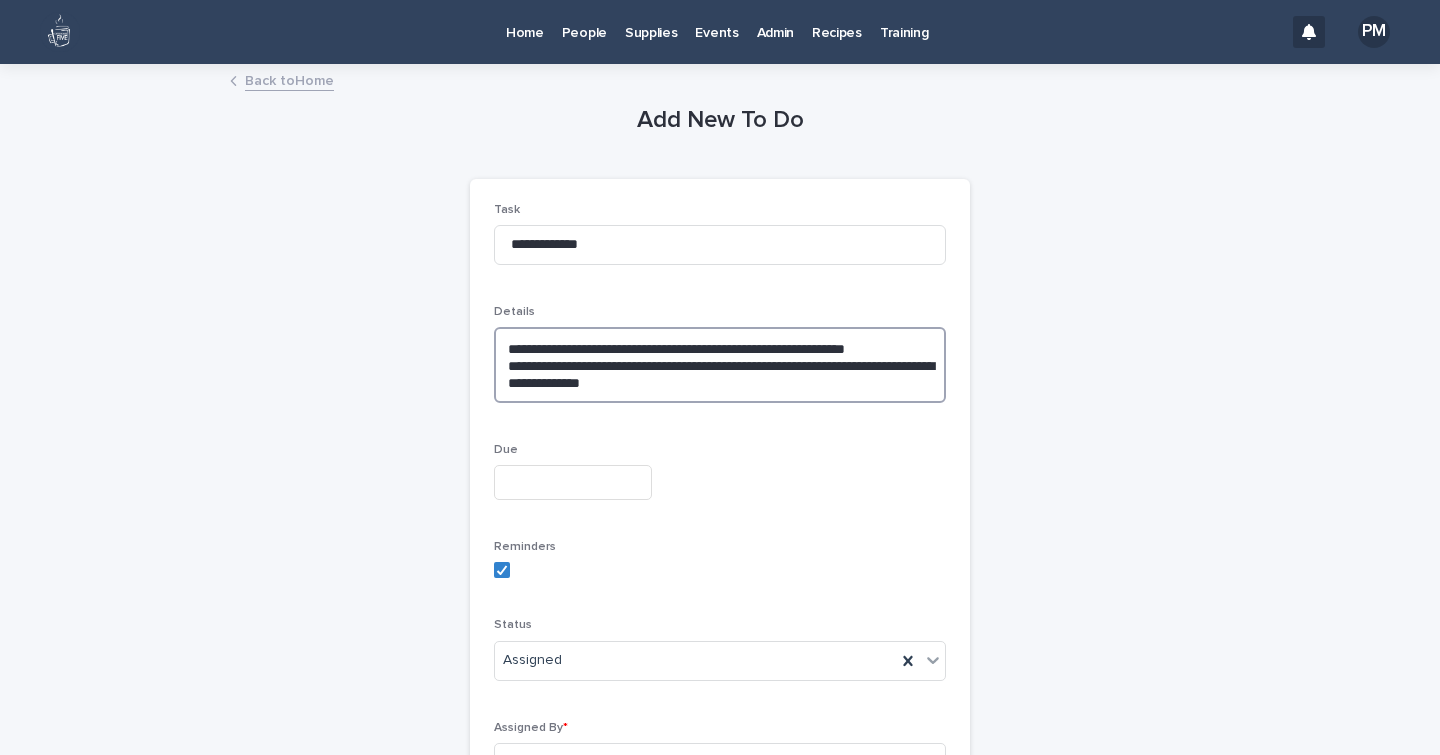 type on "**********" 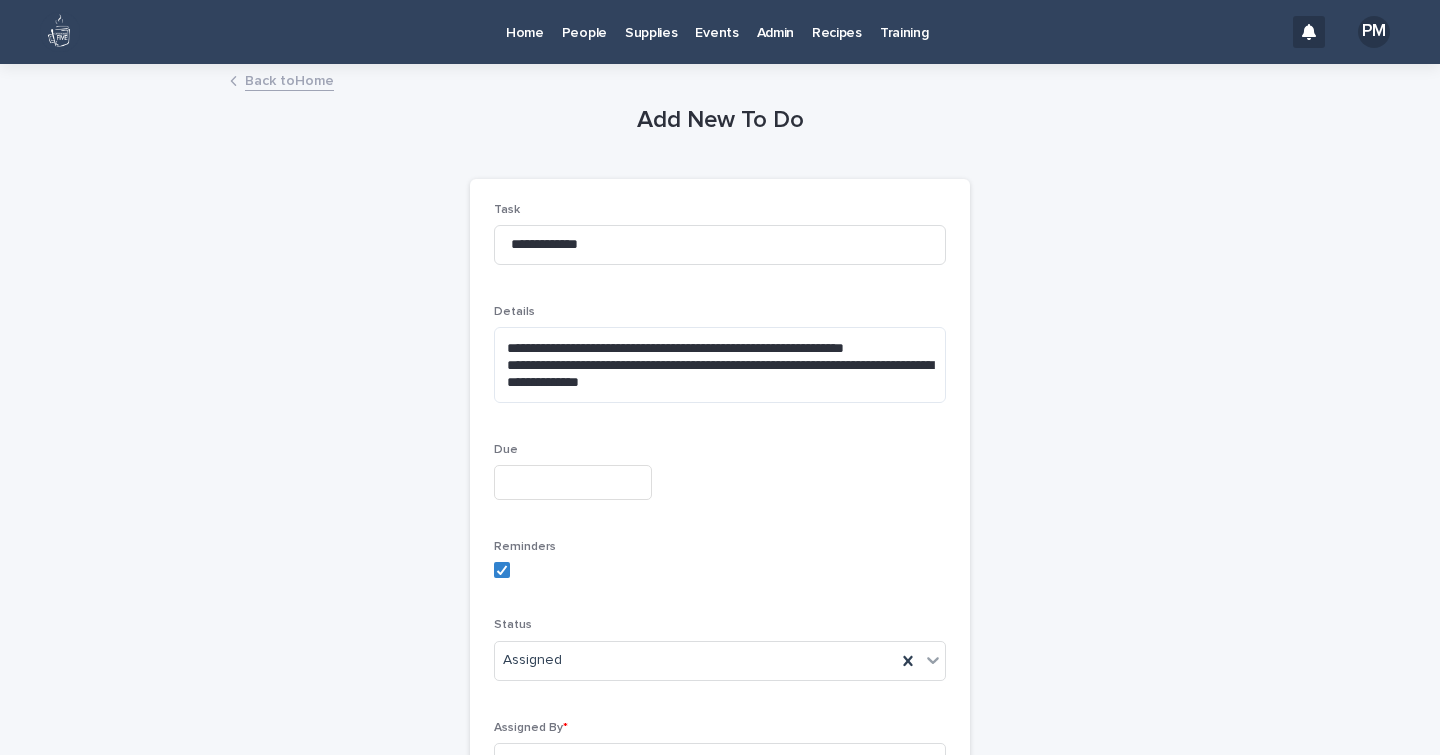 click at bounding box center (573, 482) 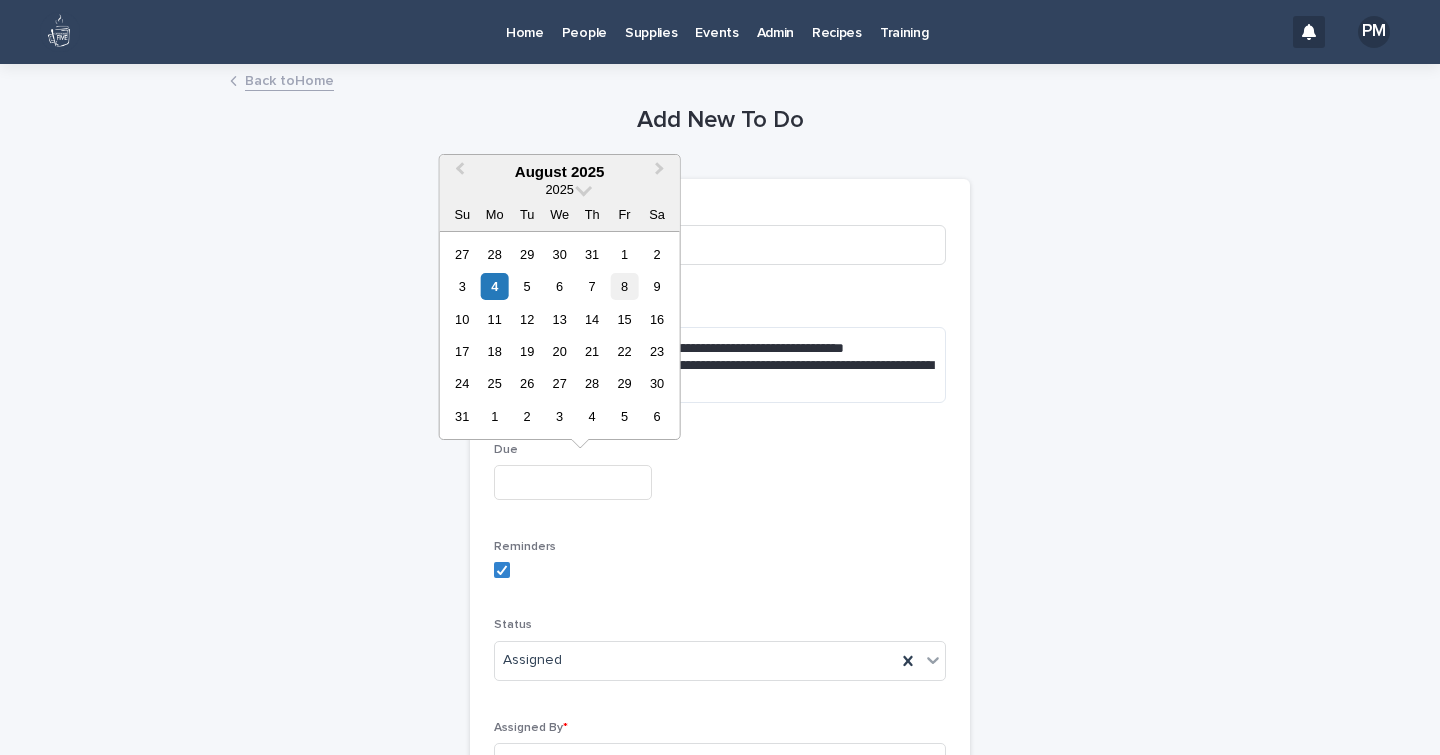 click on "8" at bounding box center (624, 286) 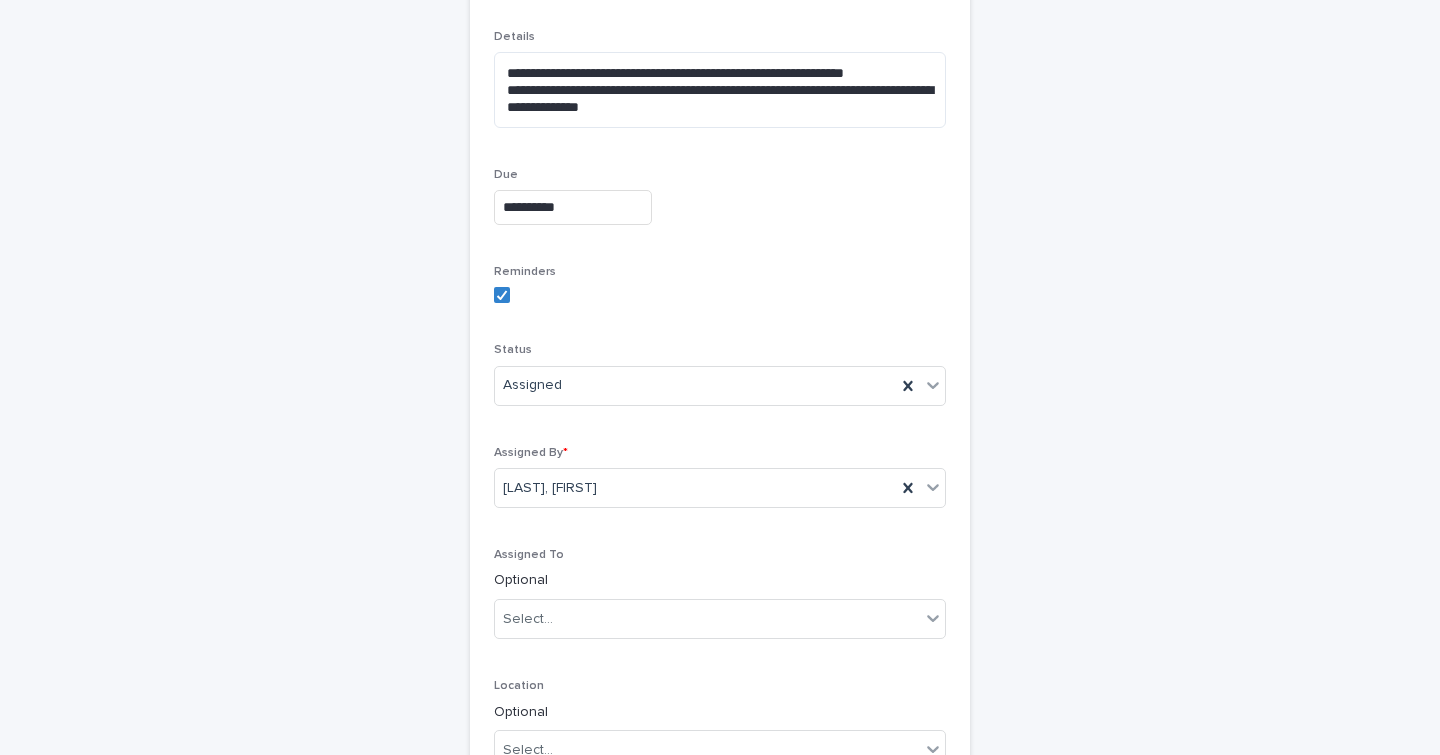 scroll, scrollTop: 276, scrollLeft: 0, axis: vertical 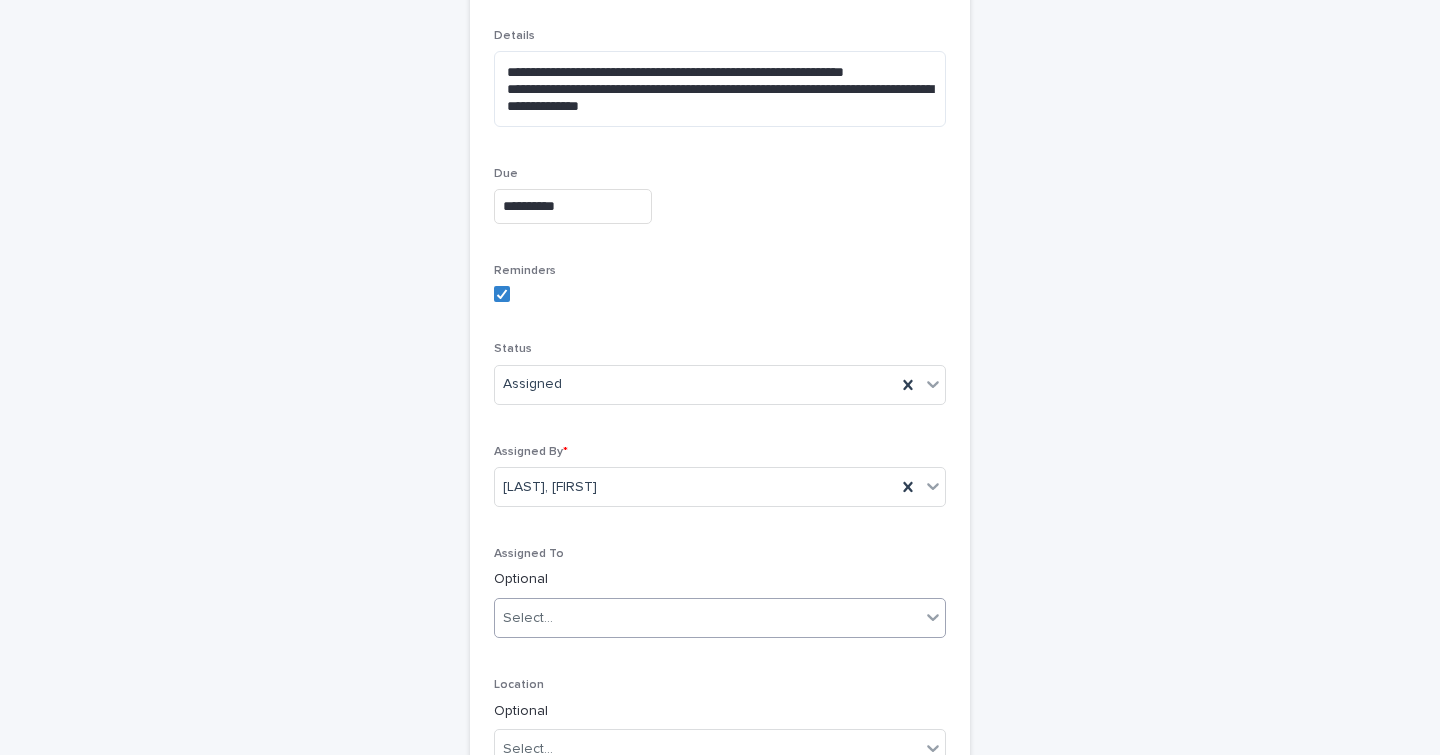 click on "Select..." at bounding box center [707, 618] 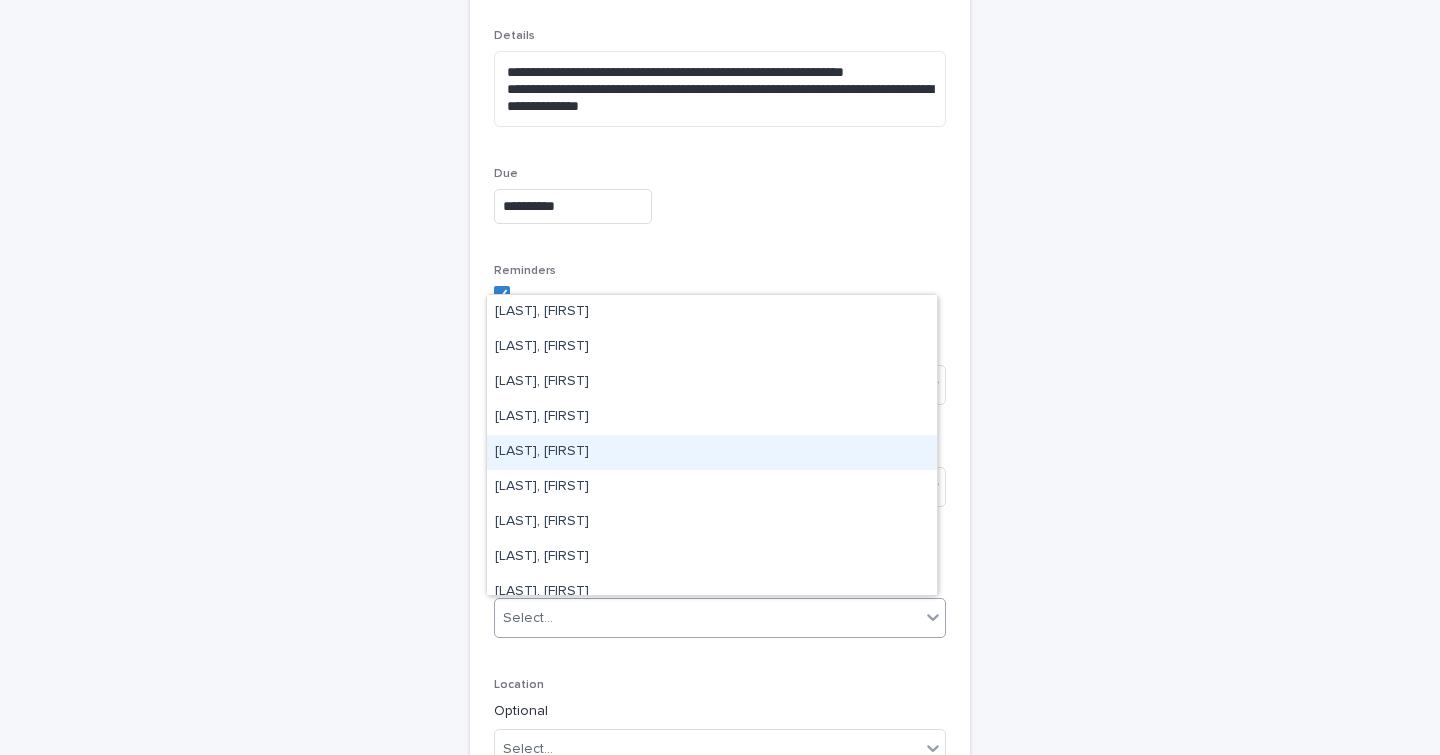 click on "[LAST], [FIRST]" at bounding box center [712, 452] 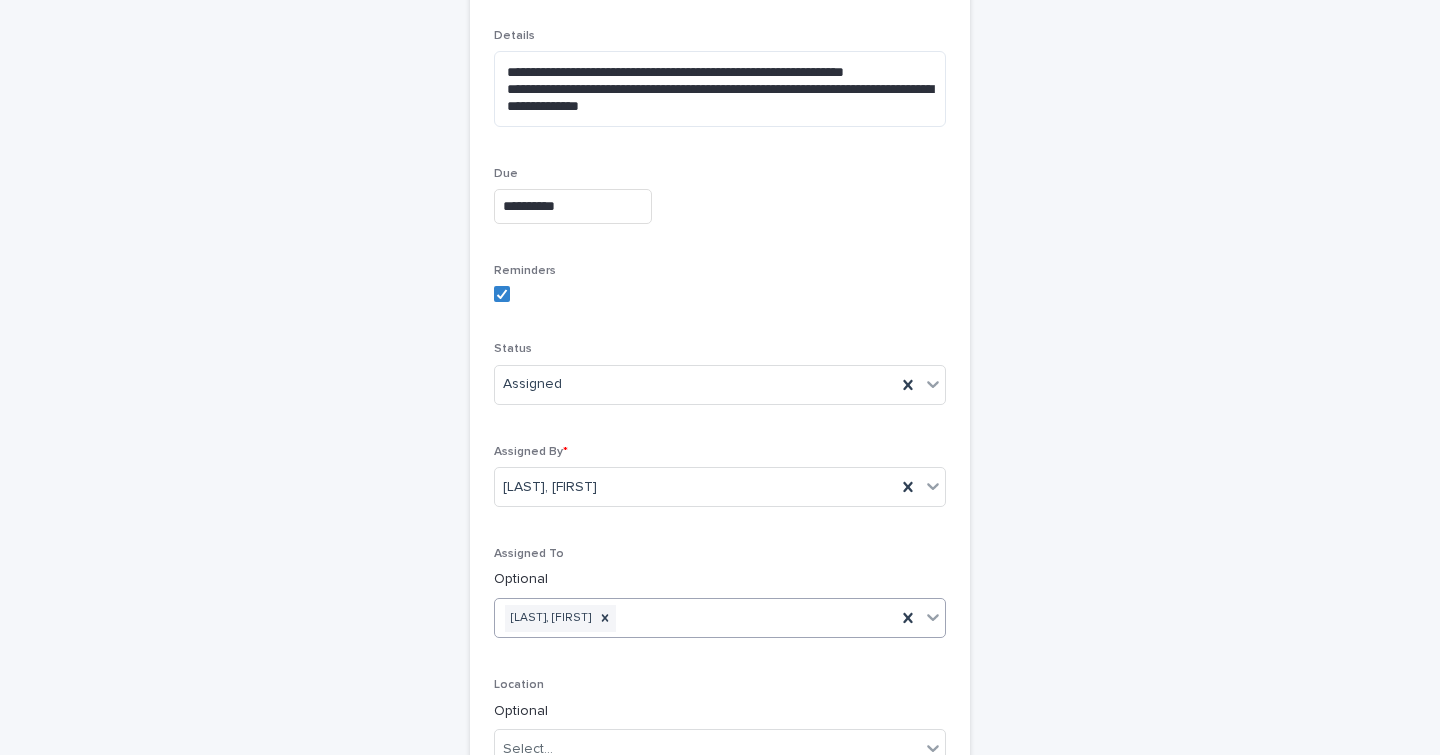 scroll, scrollTop: 576, scrollLeft: 0, axis: vertical 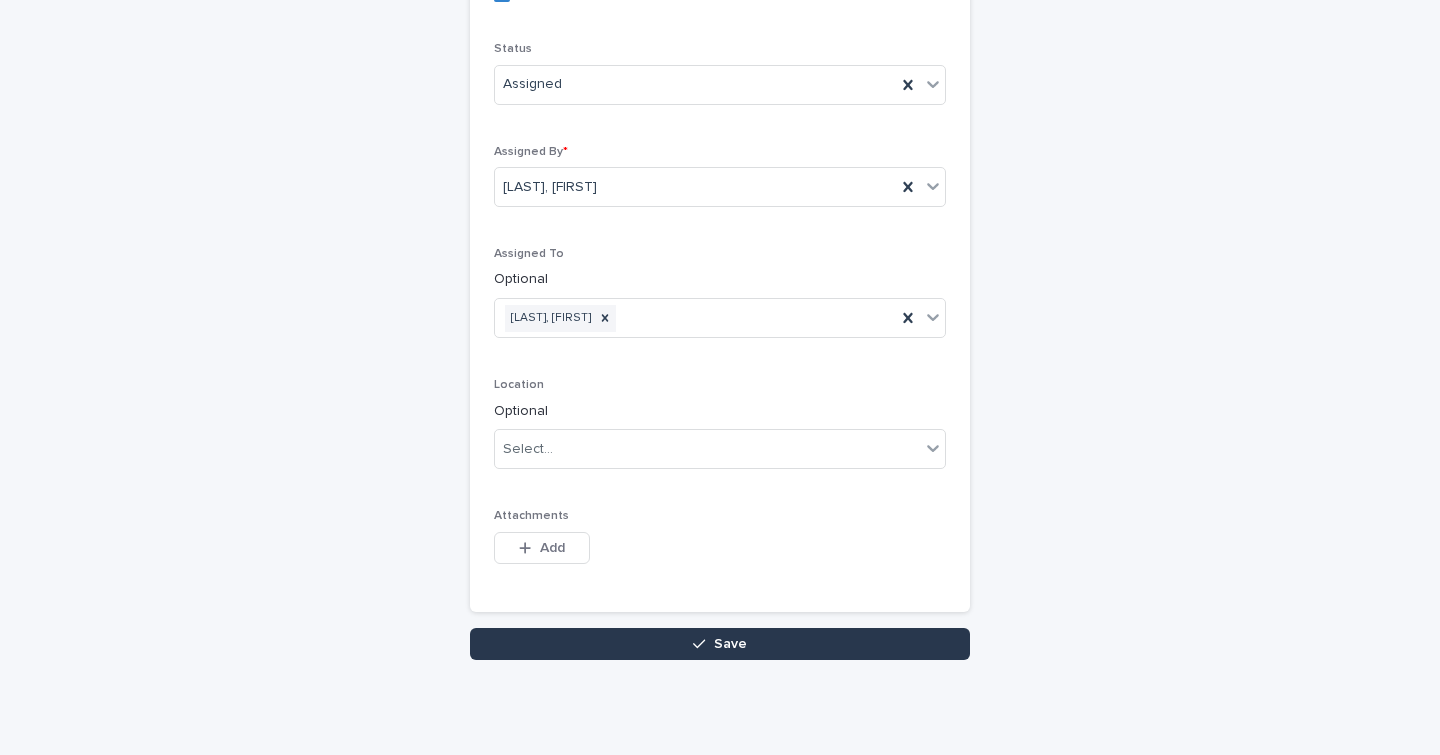 click on "Save" at bounding box center [720, 644] 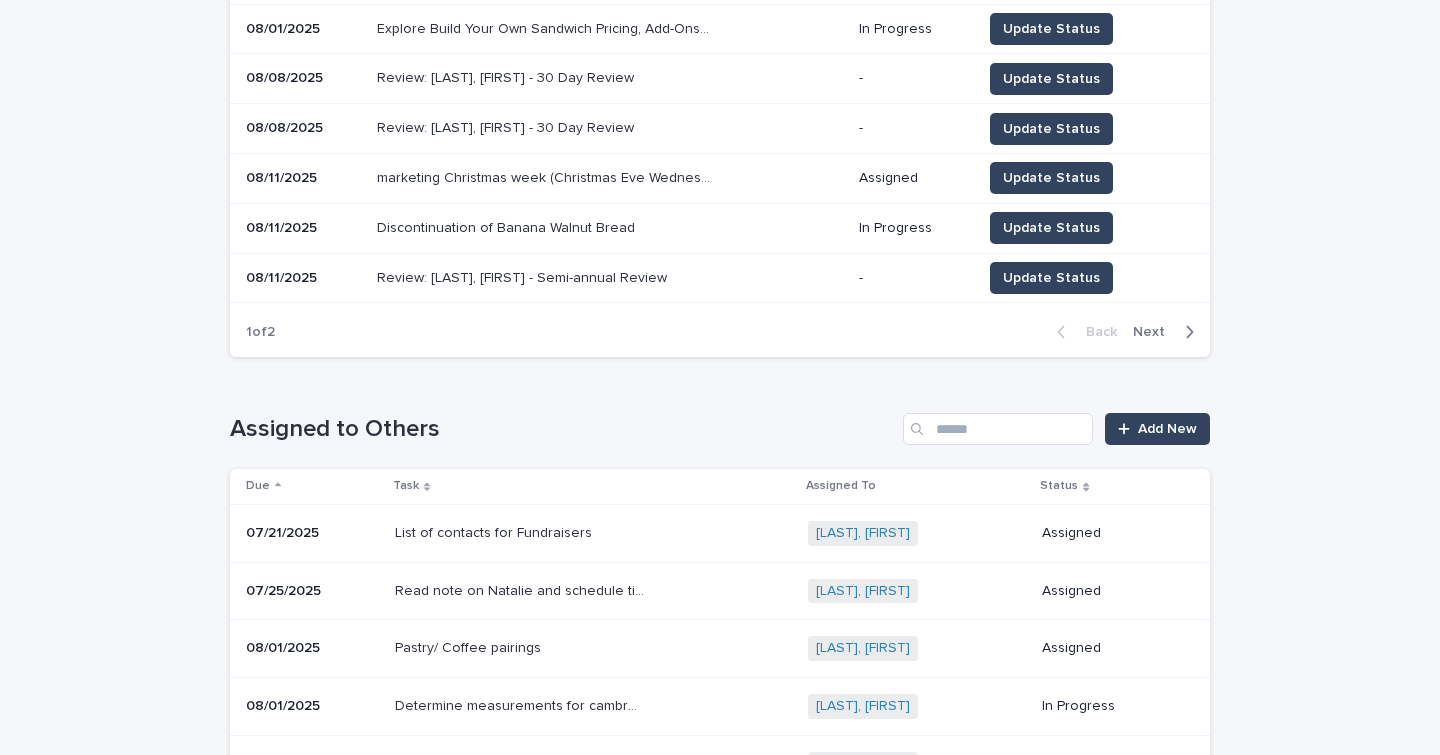 scroll, scrollTop: 0, scrollLeft: 0, axis: both 